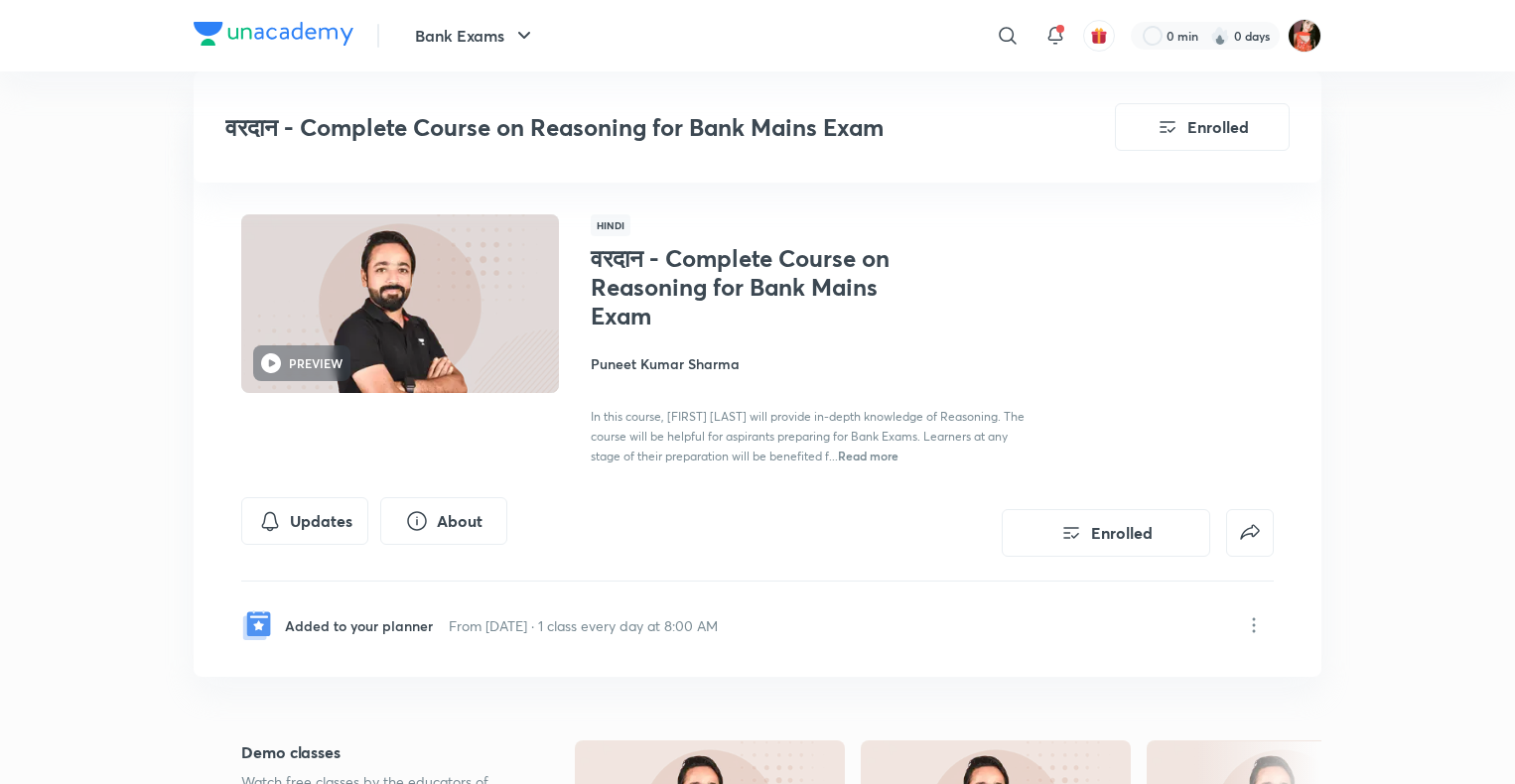 scroll, scrollTop: 1191, scrollLeft: 0, axis: vertical 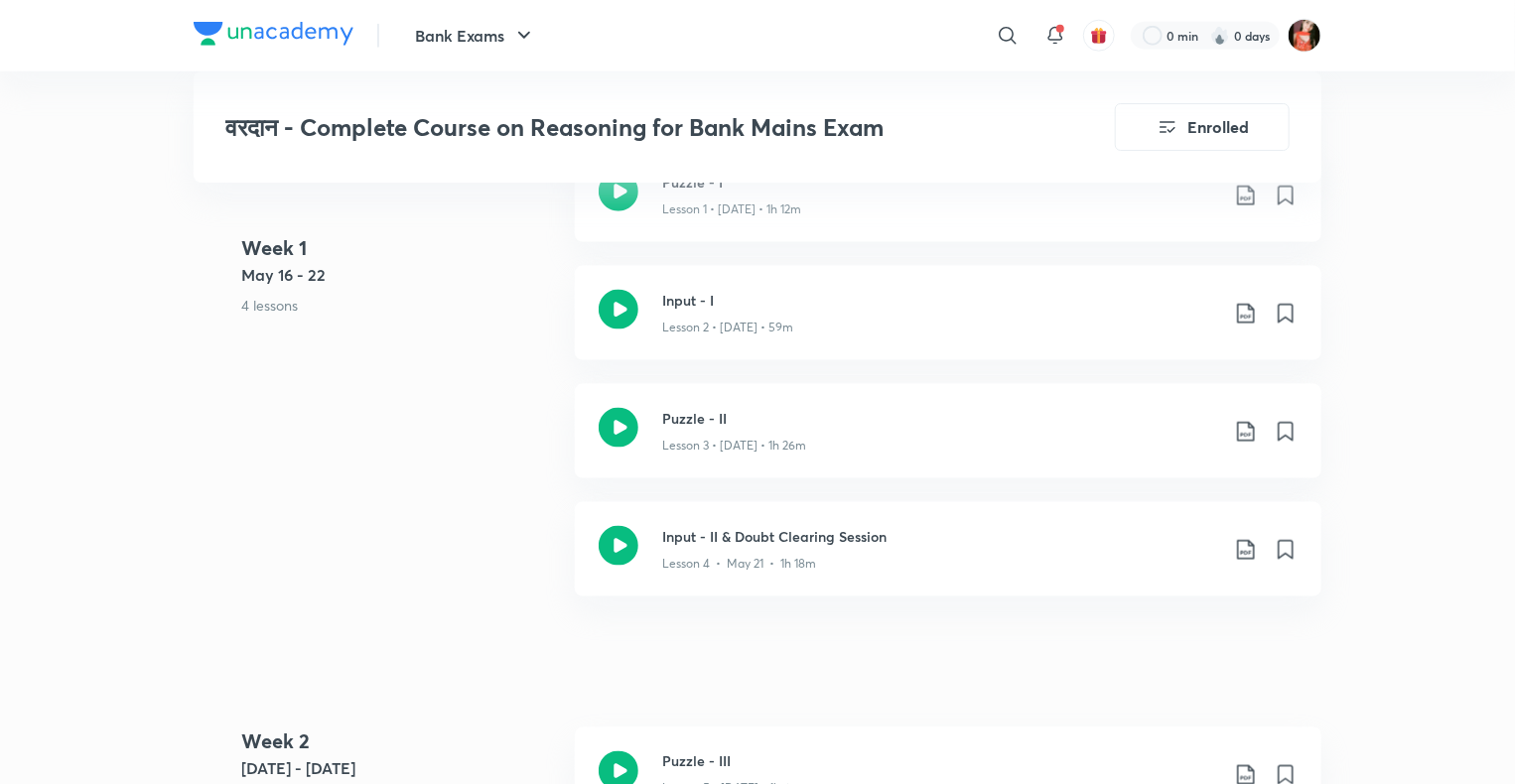 click on "वरदान - Complete Course on Reasoning for Bank Mains Exam Enrolled Bank Exams Plus Syllabus Reasoning PREVIEW Hindi वरदान - Complete Course on Reasoning for Bank Mains Exam [FIRST] [LAST] In this course, [FIRST] [LAST] will provide in-depth knowledge of Reasoning. The course will be helpful for aspirants preparing for Bank Exams. Learners at any stage of their preparation will be benefited f...  Read more Updates About Enrolled Added to your planner From [DATE] · 1 class every day at 8:00 AM Demo classes   Watch free classes by the educators of this batch   3.3K Hindi Reasoning RAPID FIRE ROUND 20 QUESTIONS [FIRST] [LAST] 10th Feb · 30m   4.5K Hindi Reasoning SBI PO MAINS DAY-01 [FIRST] [LAST] 17th Apr · 1h 15m   1.9K Hindi Reasoning SBI PO MAINS DAY-02 [FIRST] [LAST] 18th Apr · 1h 15m   1.3K Hindi Reasoning SBI PO MAINS DAY-03 [FIRST] [LAST] 21st Apr · 1h 10m Resume Lesson 12 from 38:27mins Input - VI & Doubt Clearing Session Week 1 May 16 - 22" at bounding box center (758, 600) 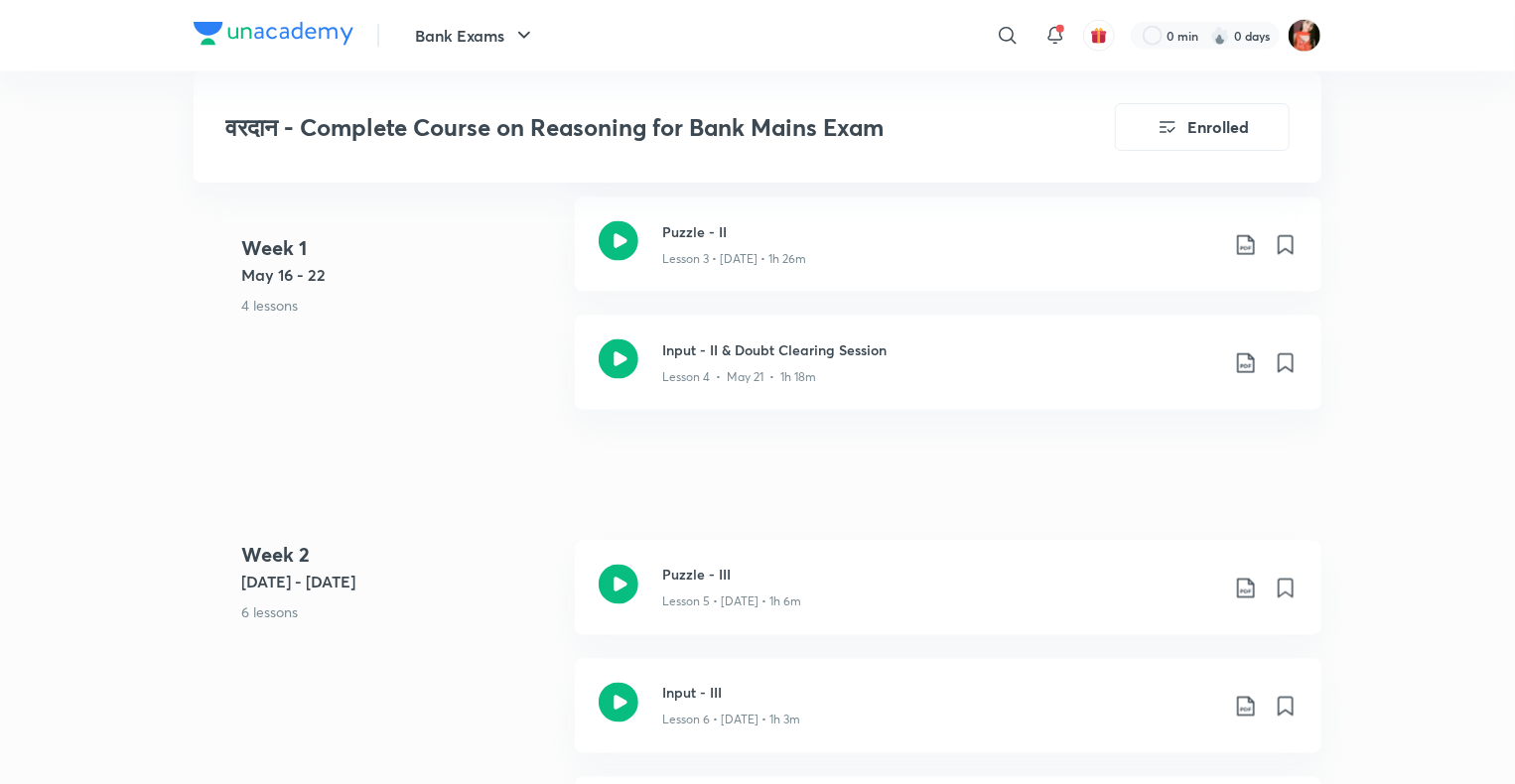 scroll, scrollTop: 1389, scrollLeft: 0, axis: vertical 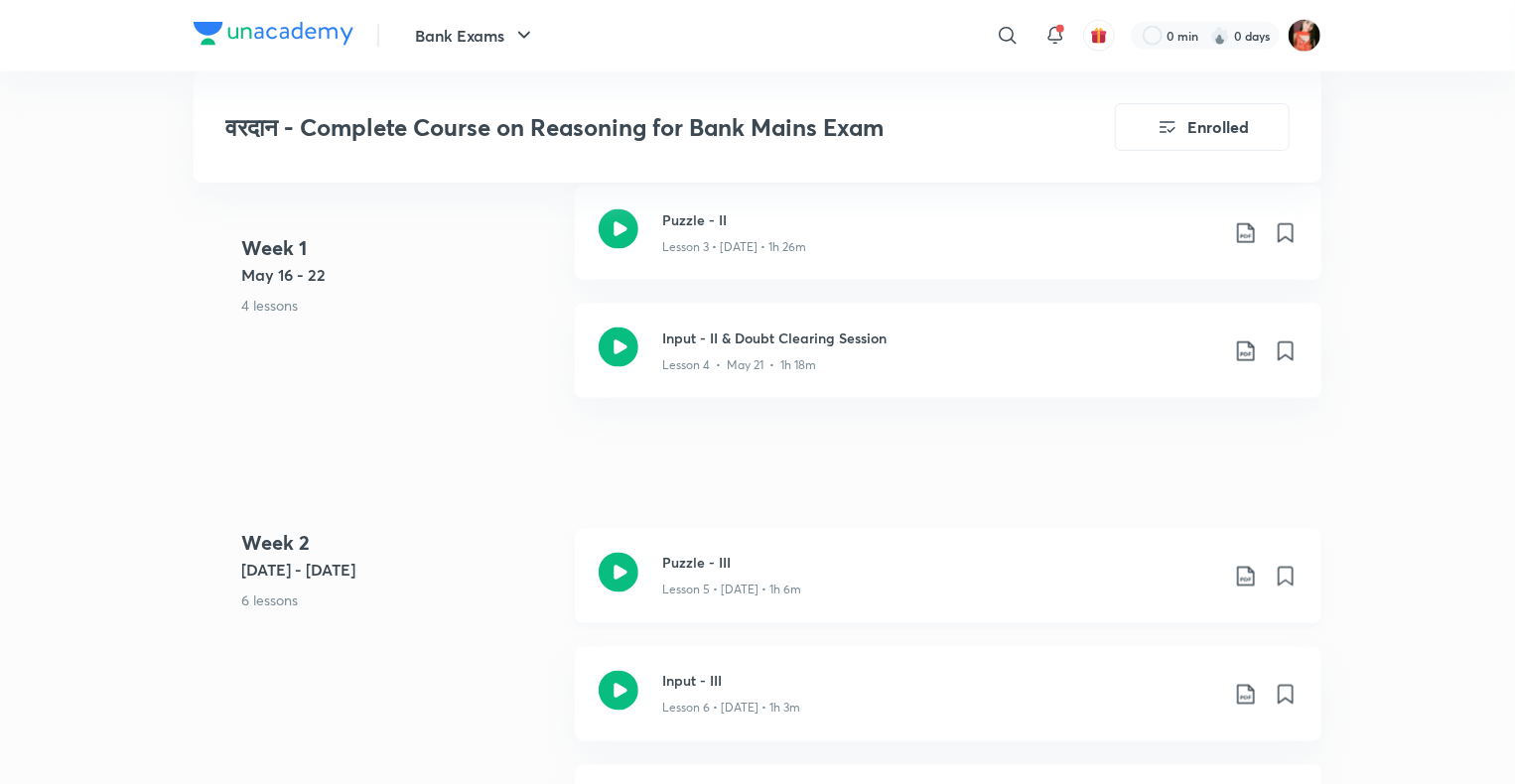 click 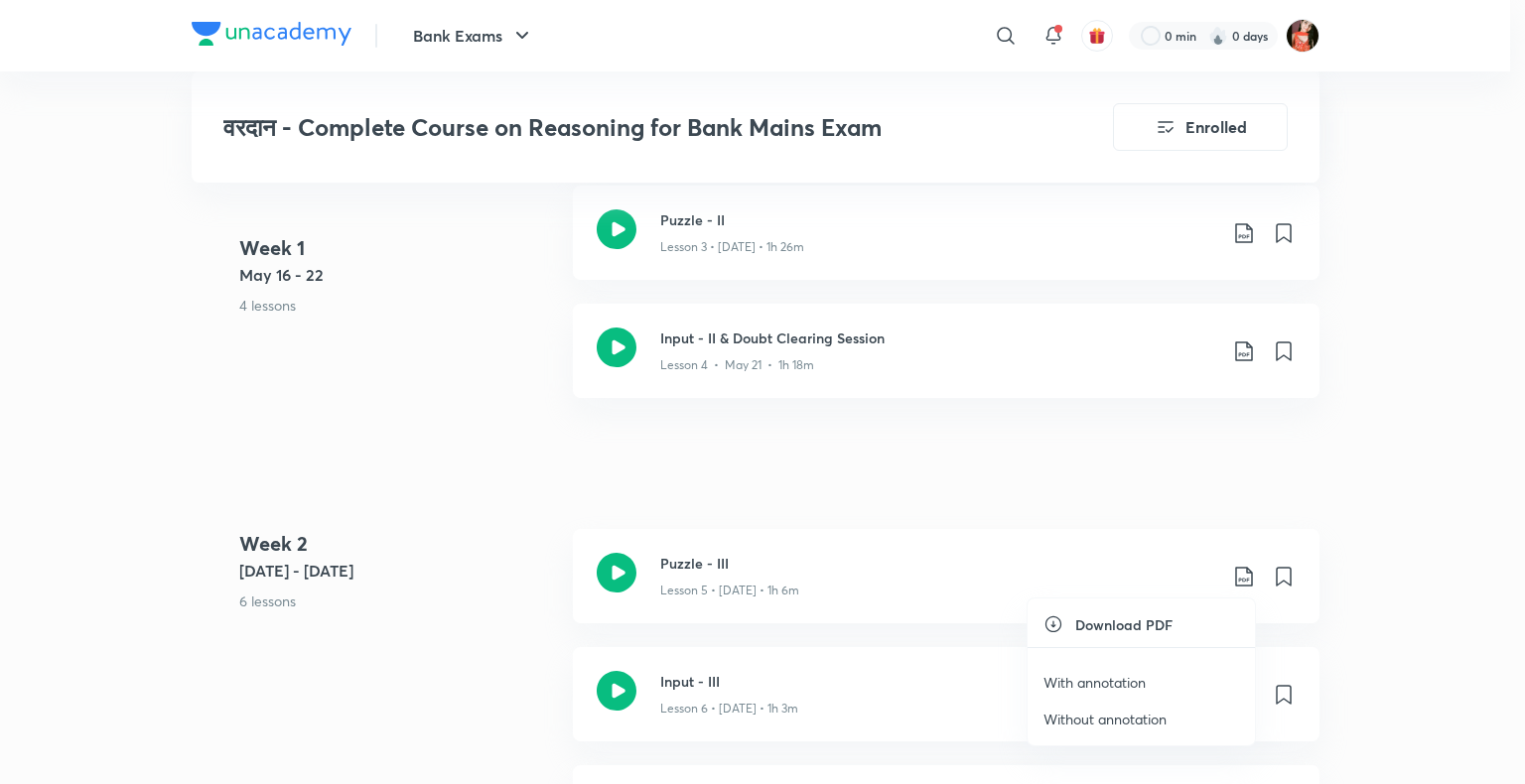click on "With annotation" at bounding box center (1094, 682) 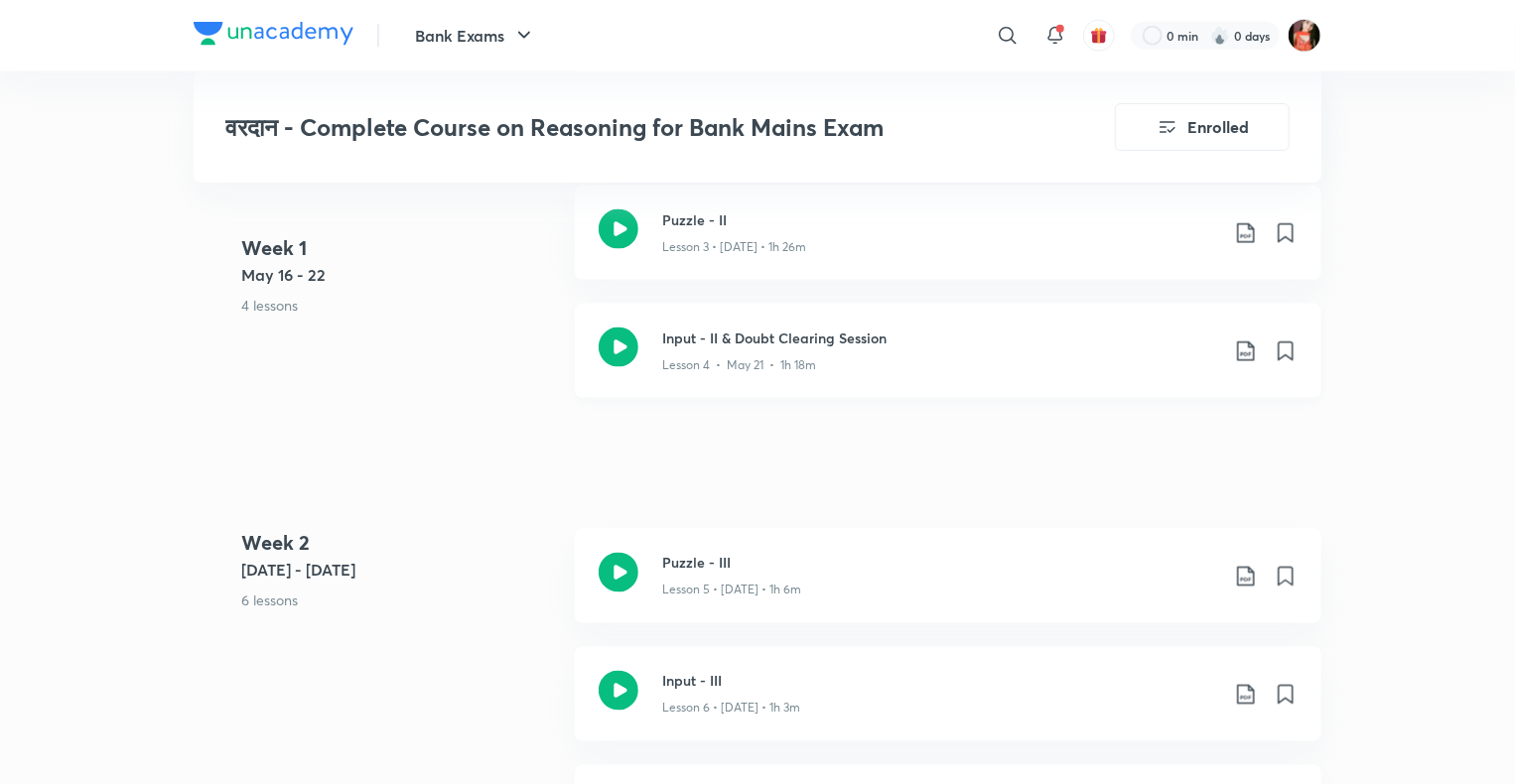 click 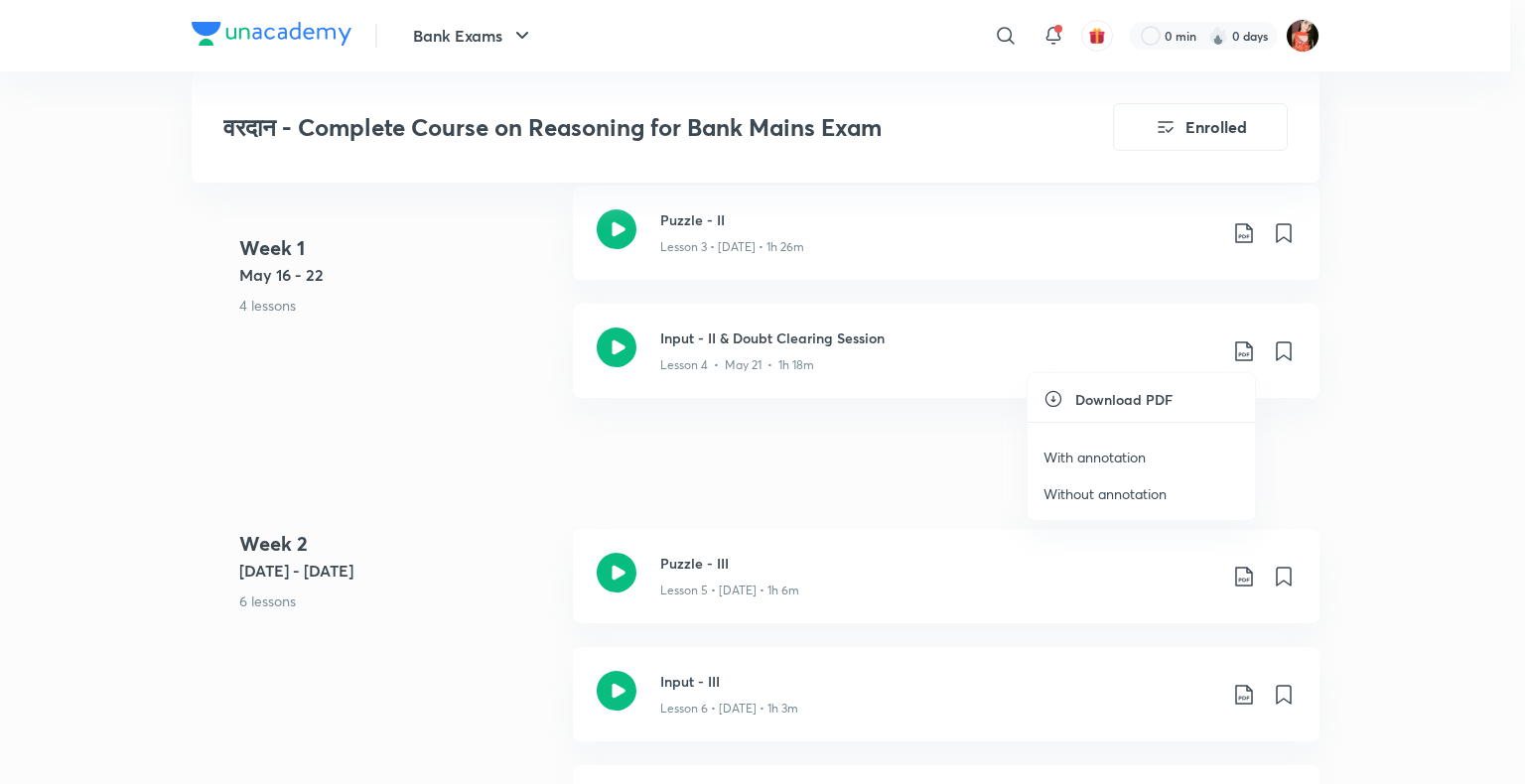 click on "With annotation" at bounding box center (1094, 457) 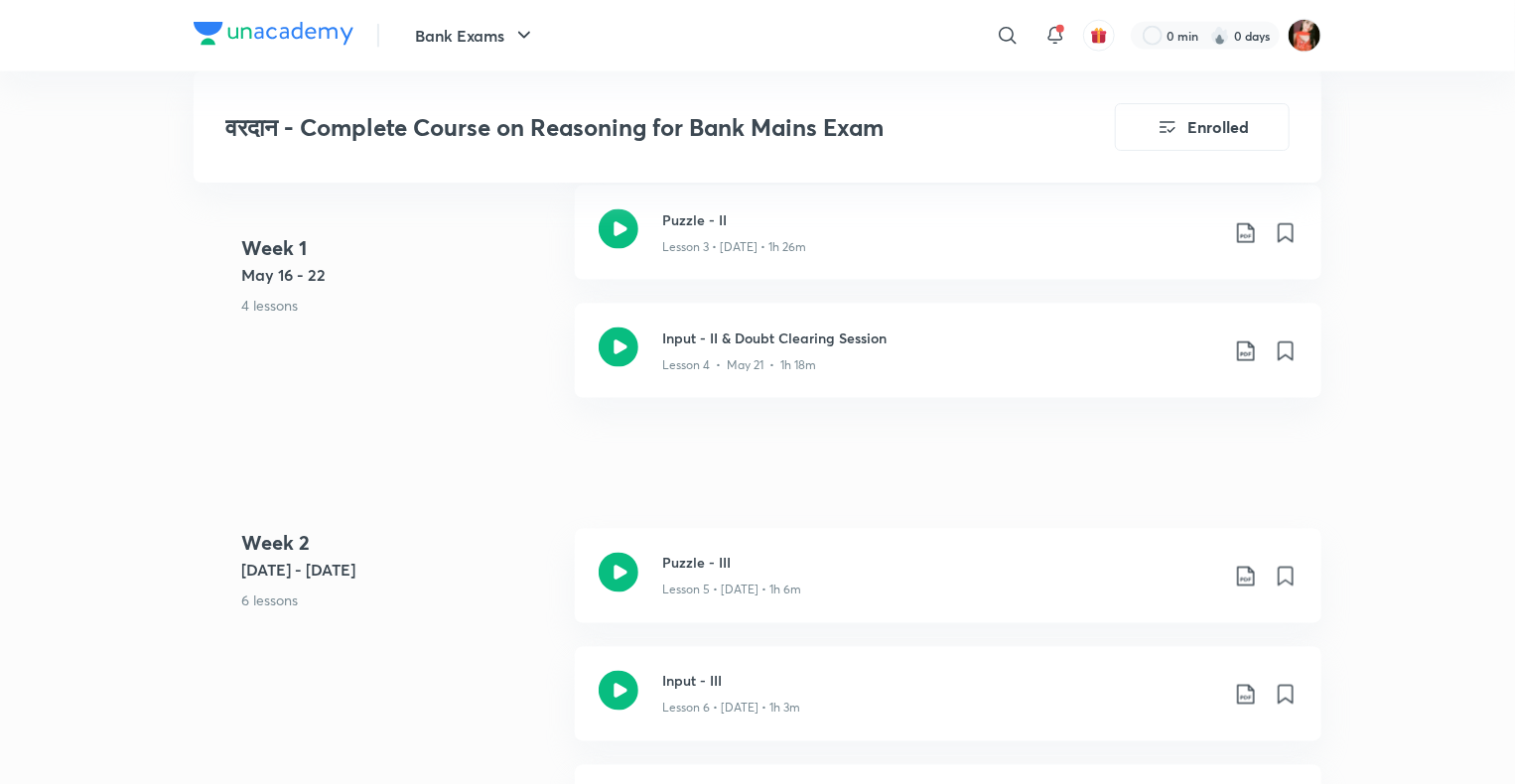 click on "वरदान - Complete Course on Reasoning for Bank Mains Exam Enrolled Bank Exams Plus Syllabus Reasoning PREVIEW Hindi वरदान - Complete Course on Reasoning for Bank Mains Exam Puneet Kumar Sharma In this course, Puneet Kumar Sharma will provide in-depth knowledge of Reasoning. The course will be helpful for aspirants preparing for Bank Exams. Learners at any stage of their preparation will be benefited f...  Read more Updates About Enrolled Added to your planner From 14 Jun 2024 · 1 class every day at 8:00 AM Demo classes   Watch free classes by the educators of this batch   3.3K Hindi Reasoning RAPID FIRE ROUND 20 QUESTIONS Puneet Kumar Sharma 10th Feb • 30m   4.5K Hindi Reasoning SBI PO MAINS DAY-01 Puneet Kumar Sharma 17th Apr • 1h 15m   1.9K Hindi Reasoning SBI PO MAINS DAY-02 Puneet Kumar Sharma 18th Apr • 1h 15m   1.3K Hindi Reasoning SBI PO MAINS DAY-03 Puneet Kumar Sharma 21st Apr • 1h 10m Resume Lesson 12 from 38:27mins Input - VI & Doubt Clearing Session Week 1 May 16 - 22" at bounding box center [758, 402] 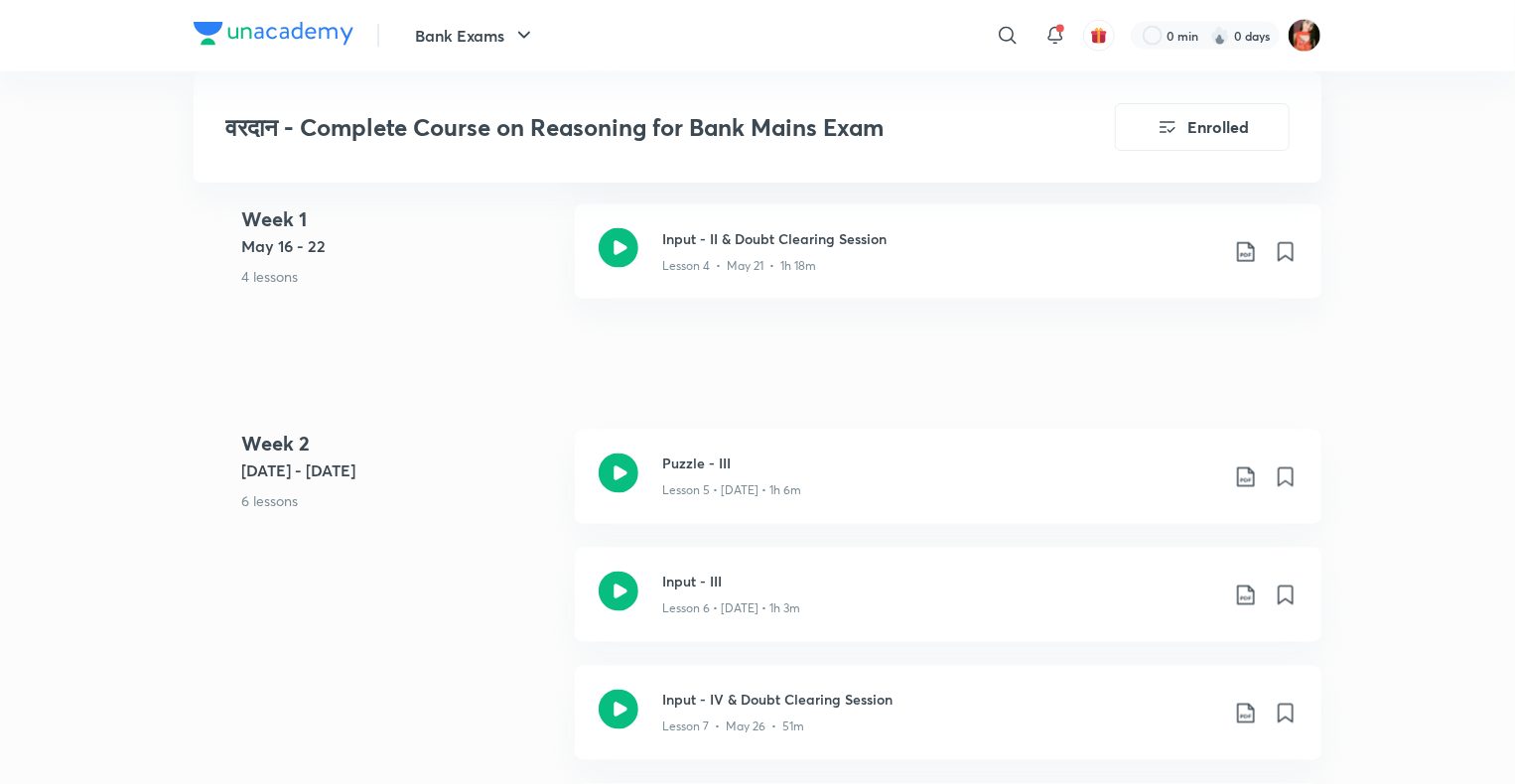 scroll, scrollTop: 1786, scrollLeft: 0, axis: vertical 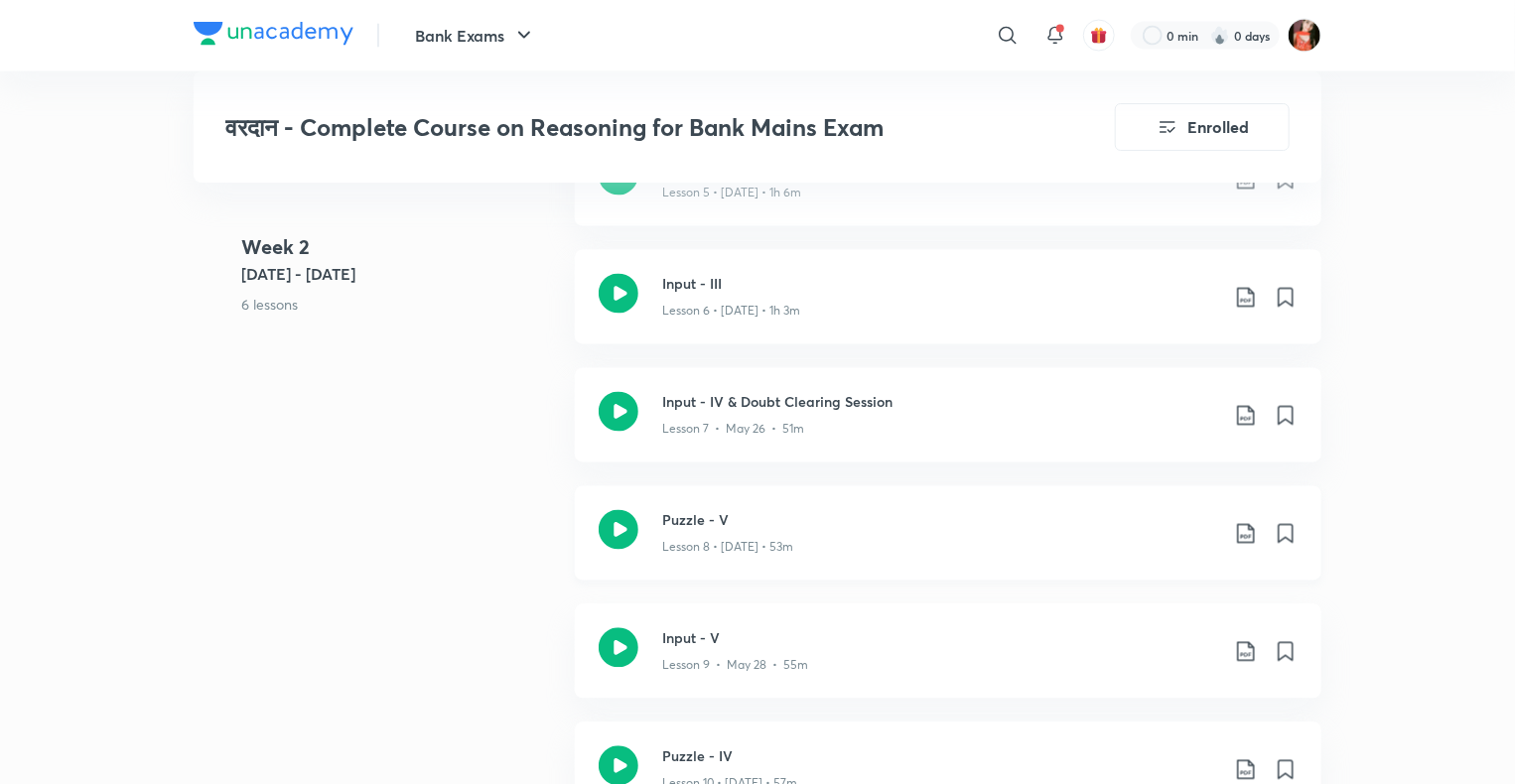 click 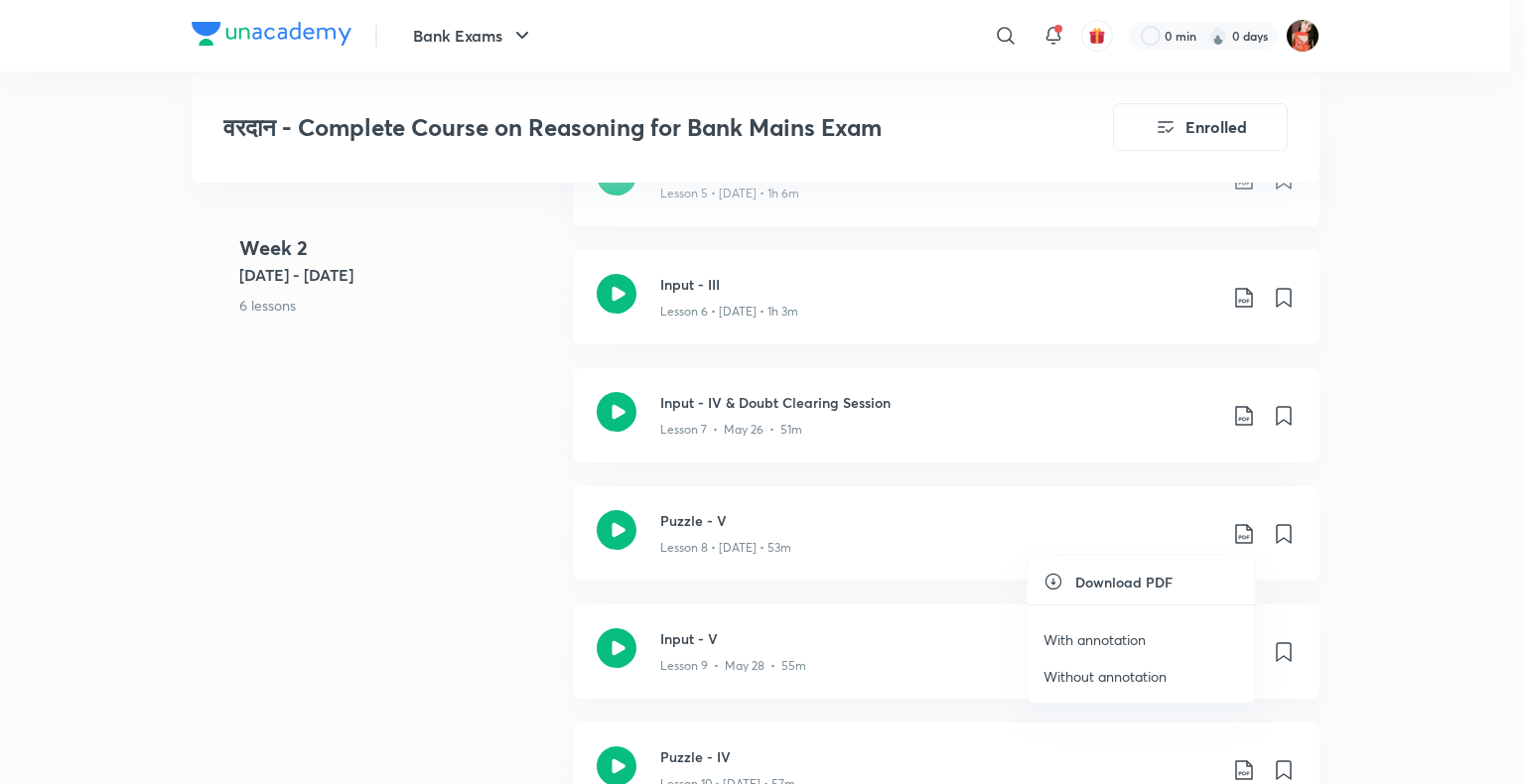 click on "With annotation" at bounding box center (1094, 639) 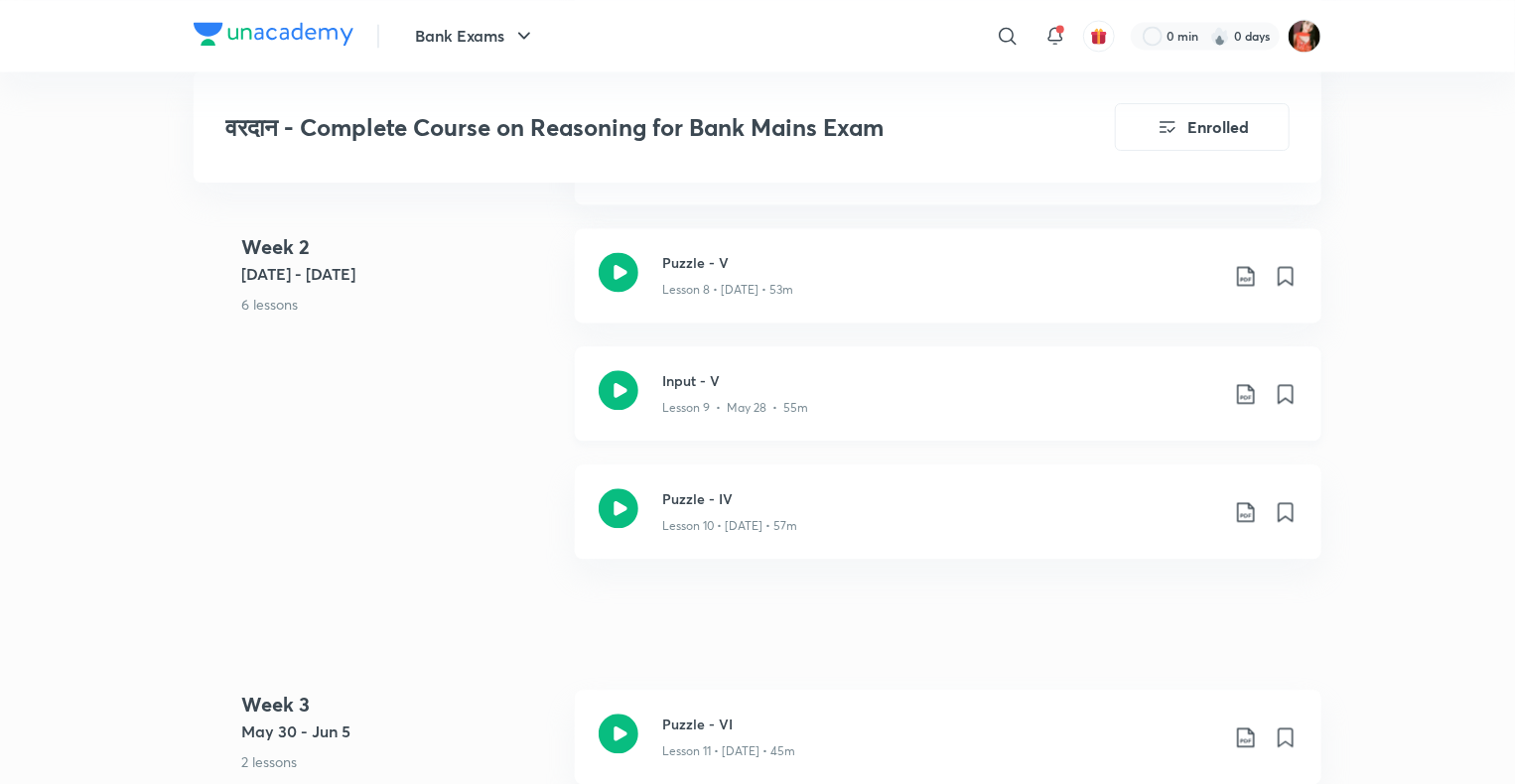 scroll, scrollTop: 1985, scrollLeft: 0, axis: vertical 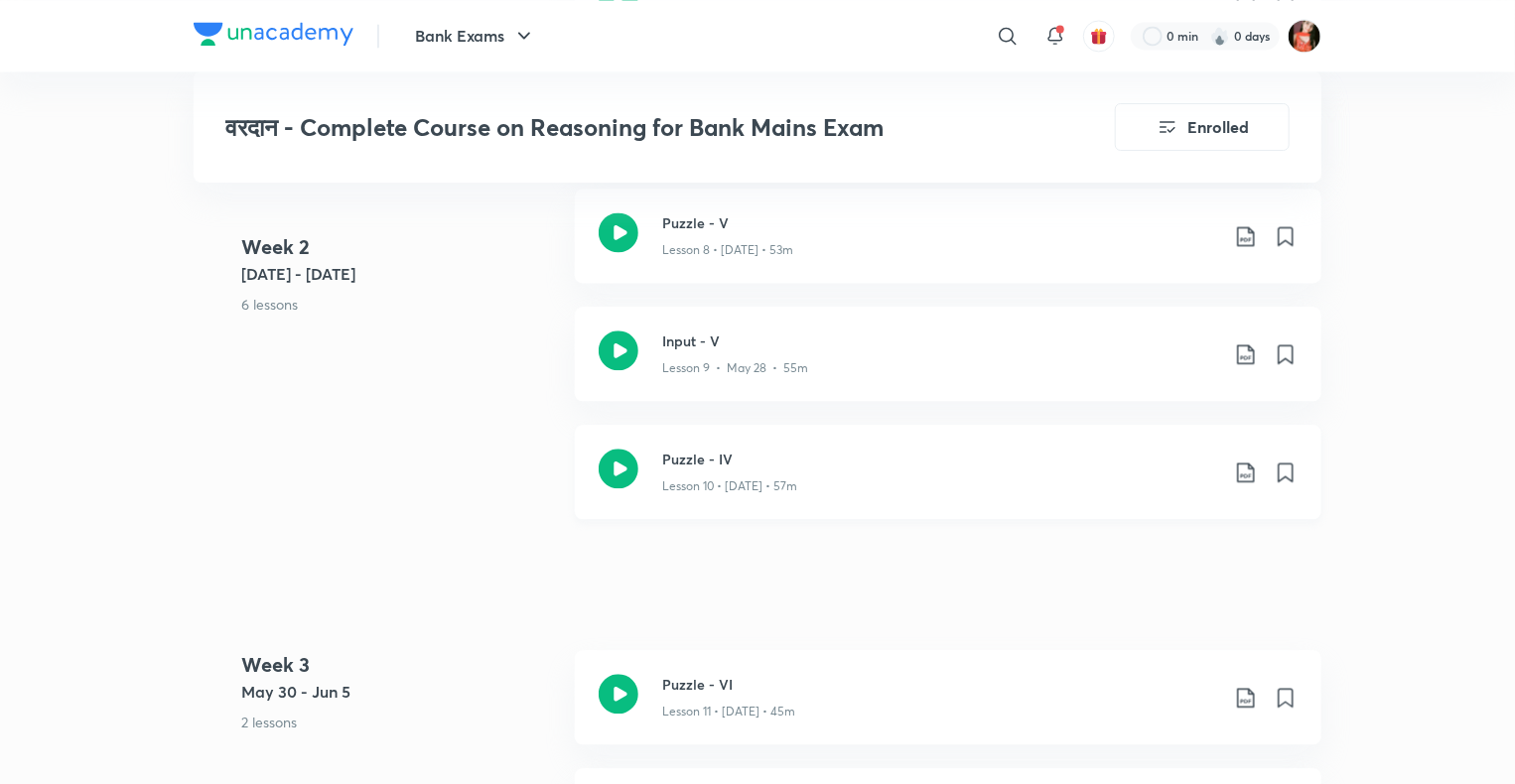 click 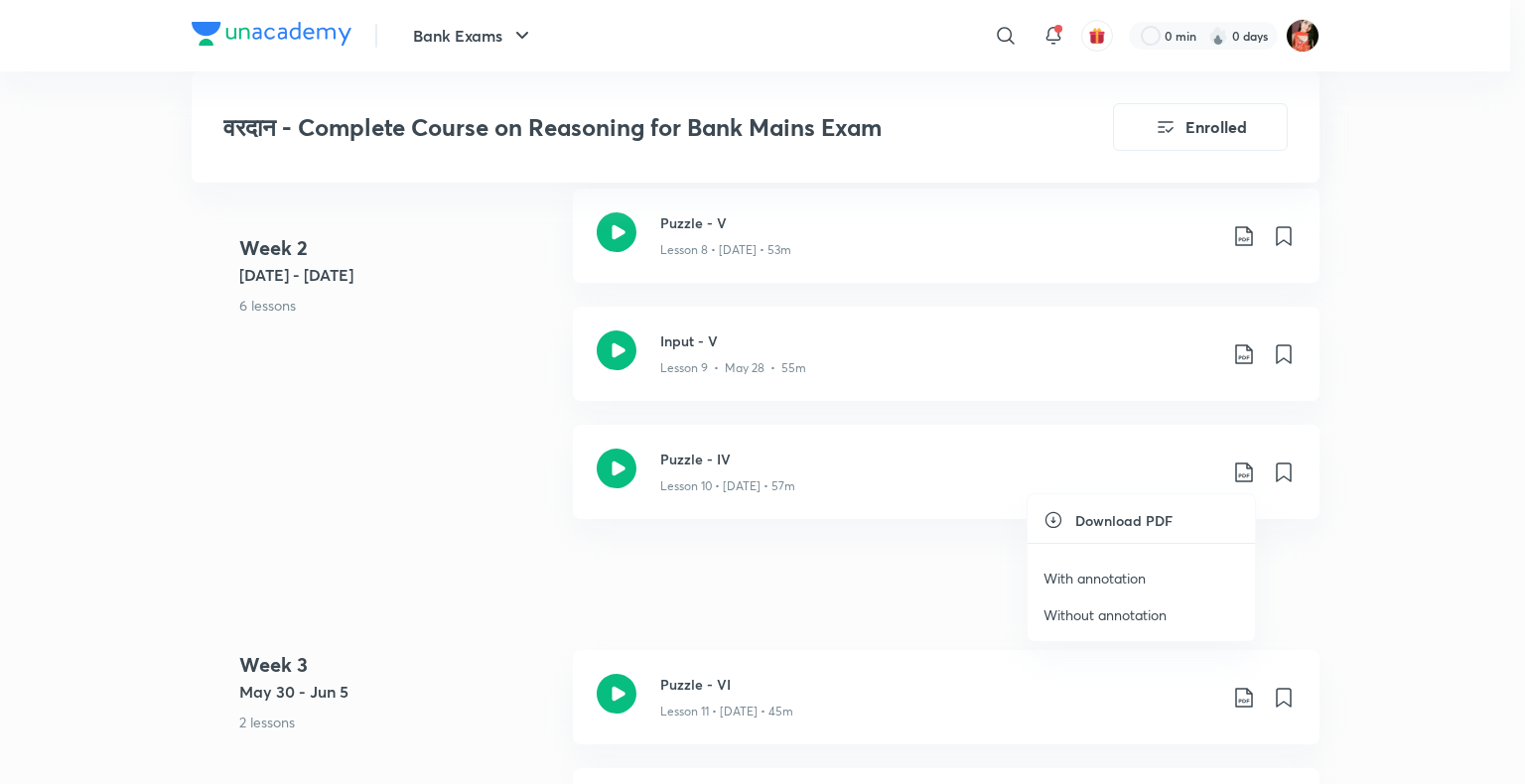 click at bounding box center [762, 392] 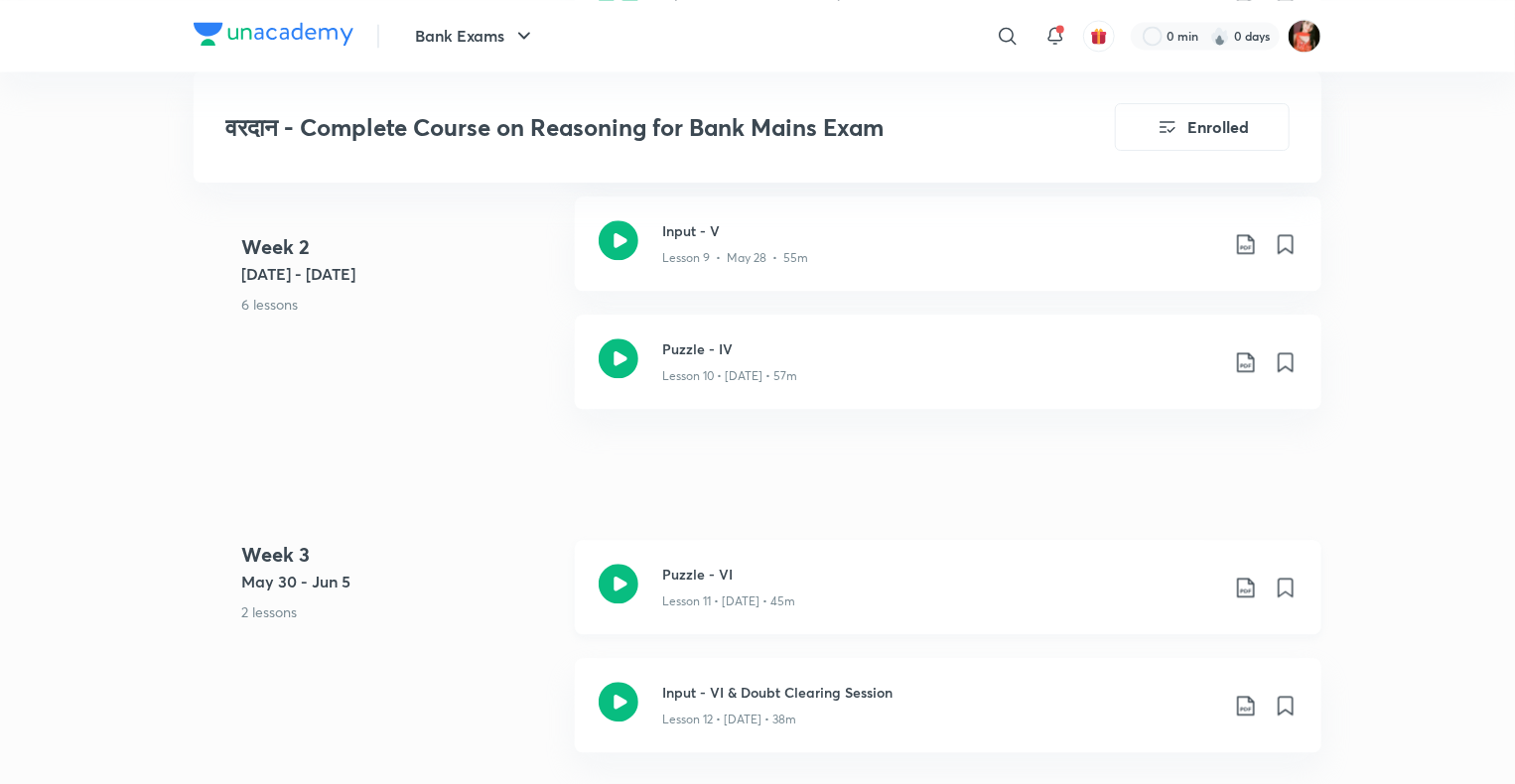 scroll, scrollTop: 2084, scrollLeft: 0, axis: vertical 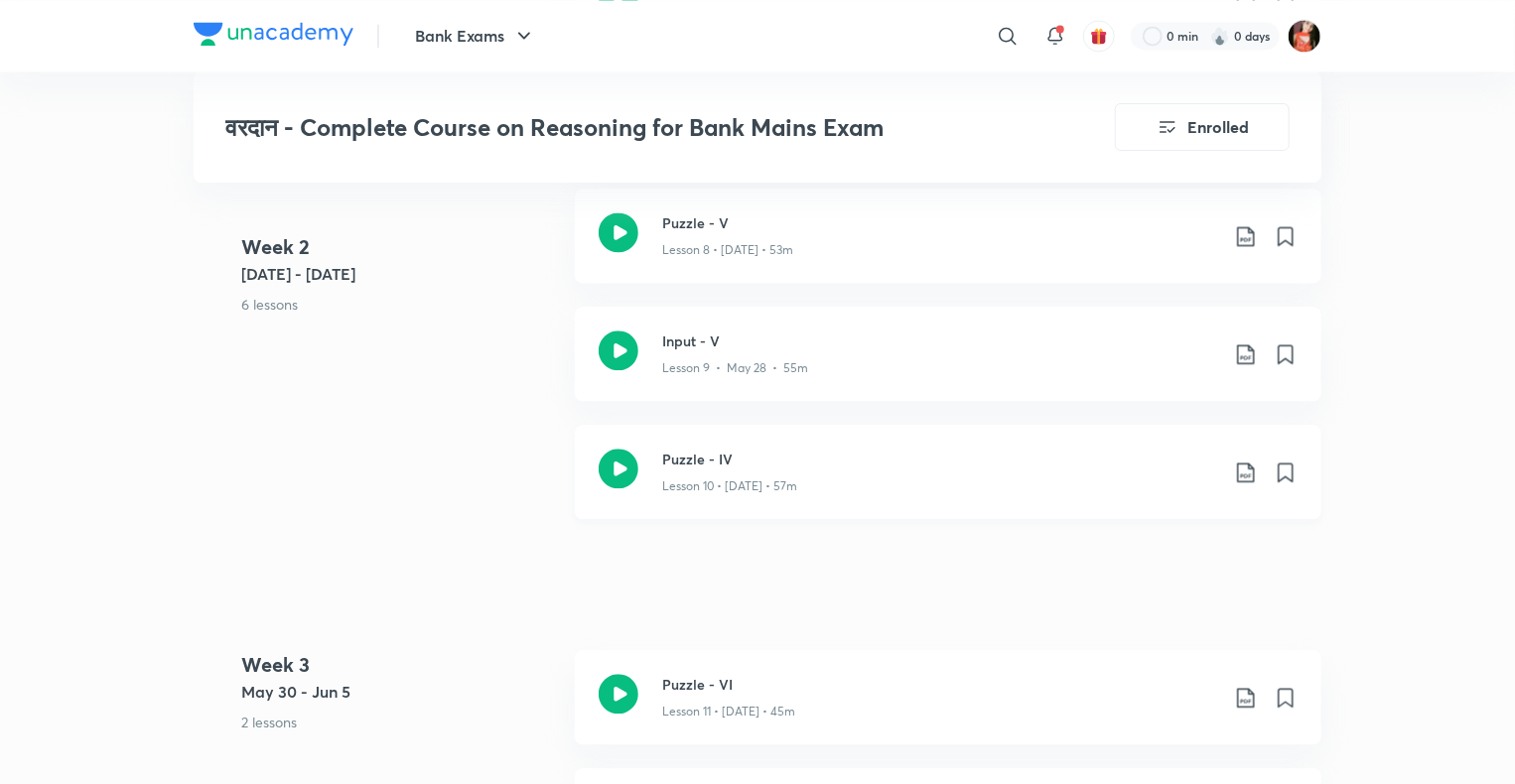 click 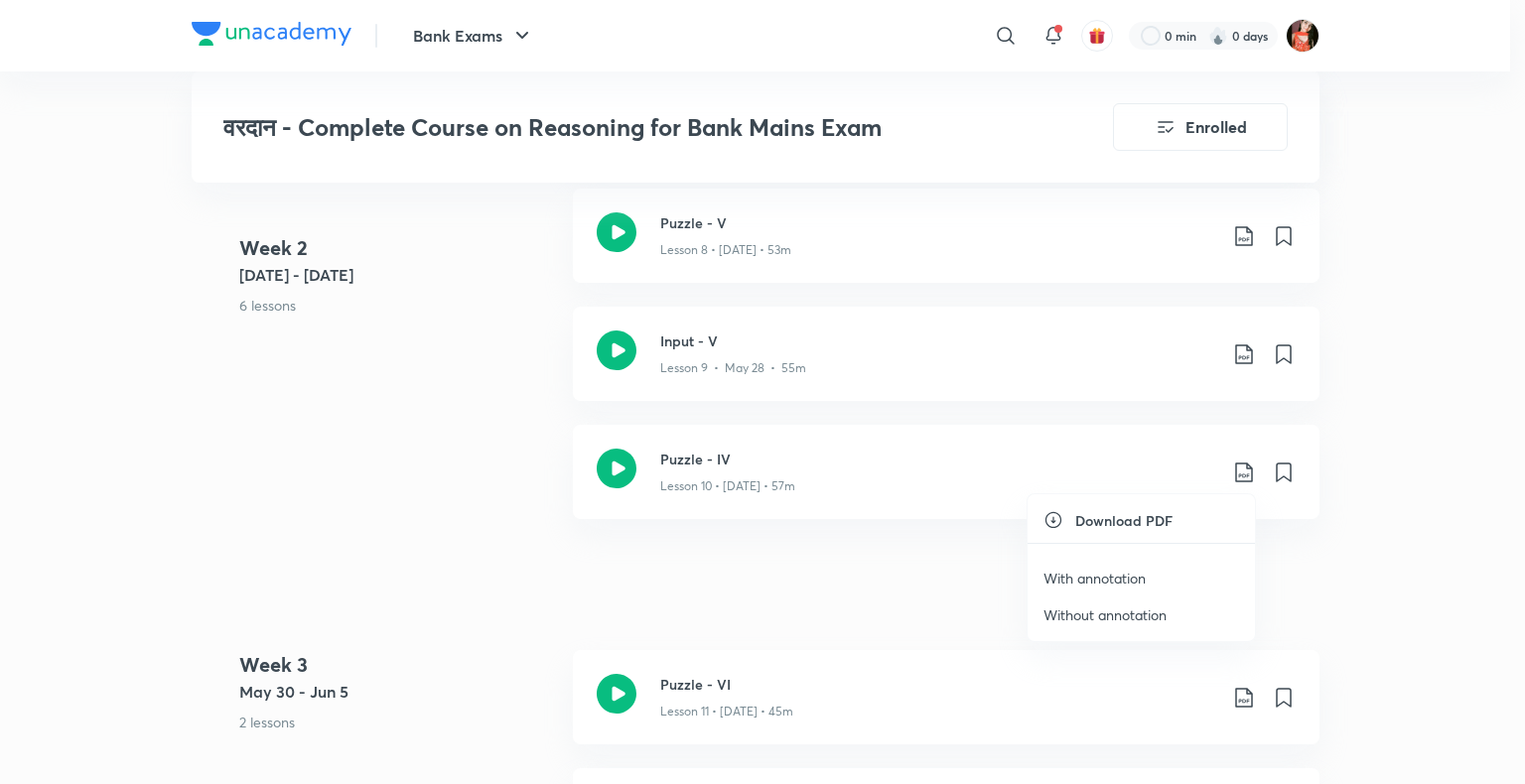 click on "With annotation" at bounding box center [1094, 578] 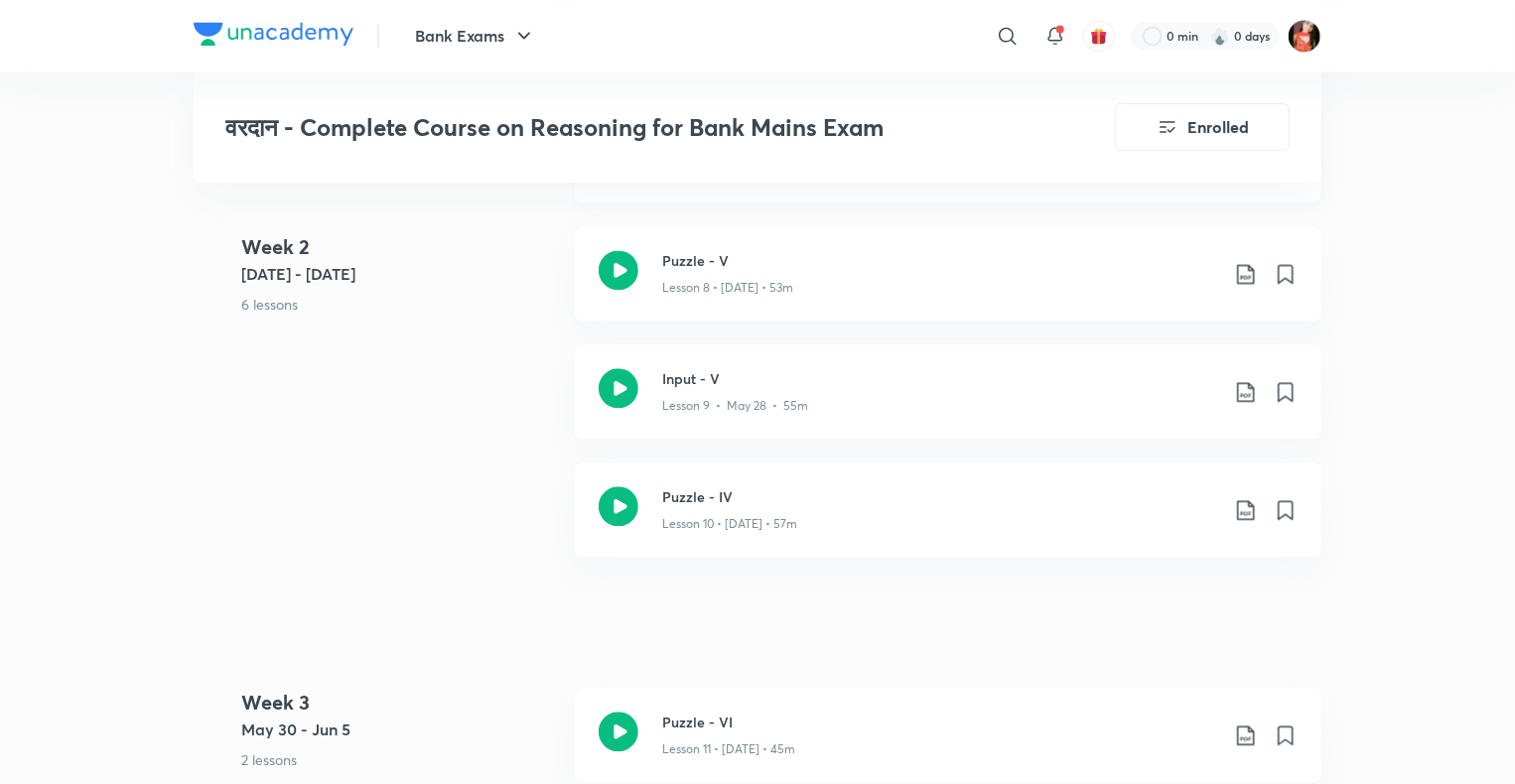scroll, scrollTop: 1886, scrollLeft: 0, axis: vertical 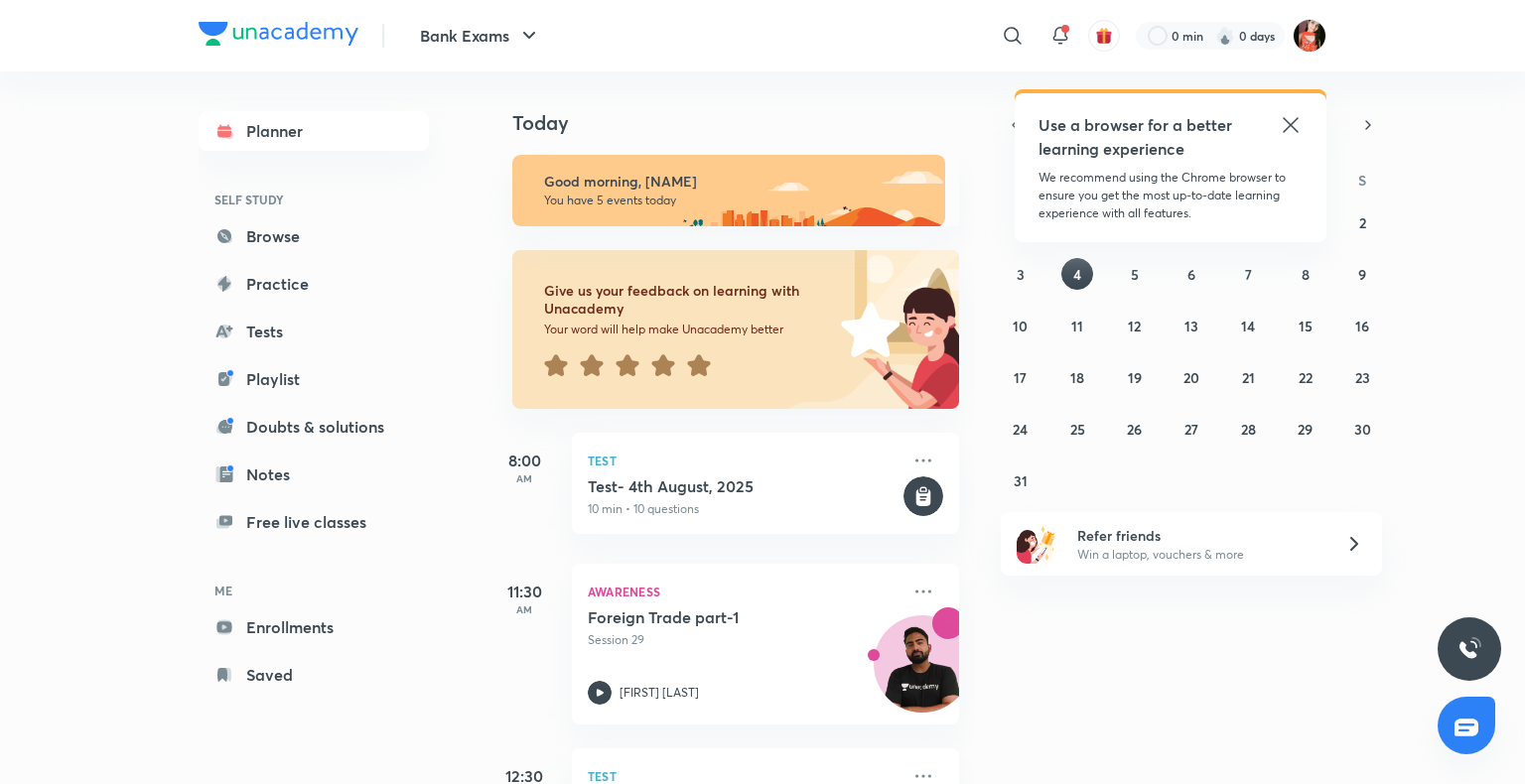 drag, startPoint x: 1001, startPoint y: 30, endPoint x: 982, endPoint y: 65, distance: 39.824616 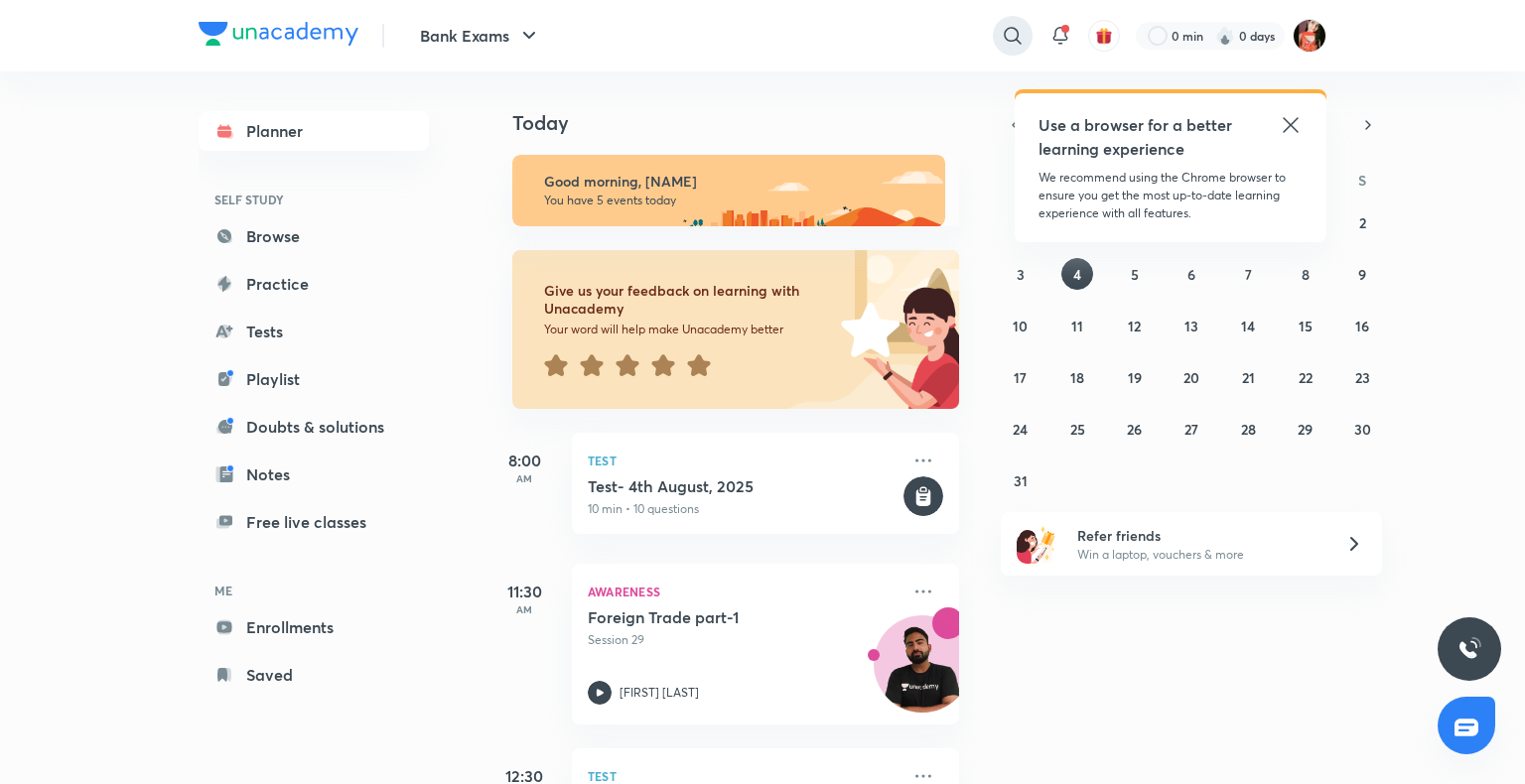click 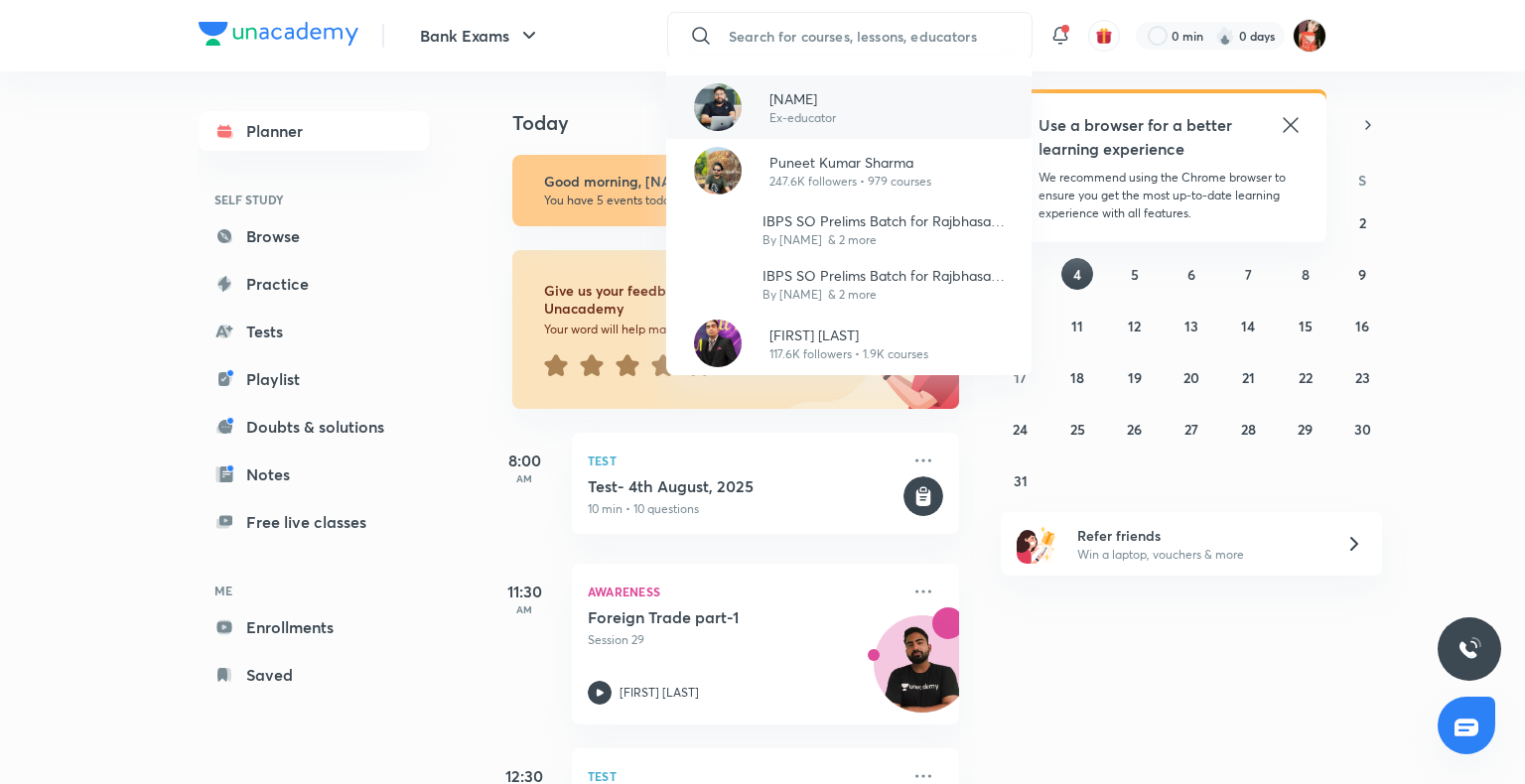 click on "[NAME] Ex-educator" at bounding box center (849, 107) 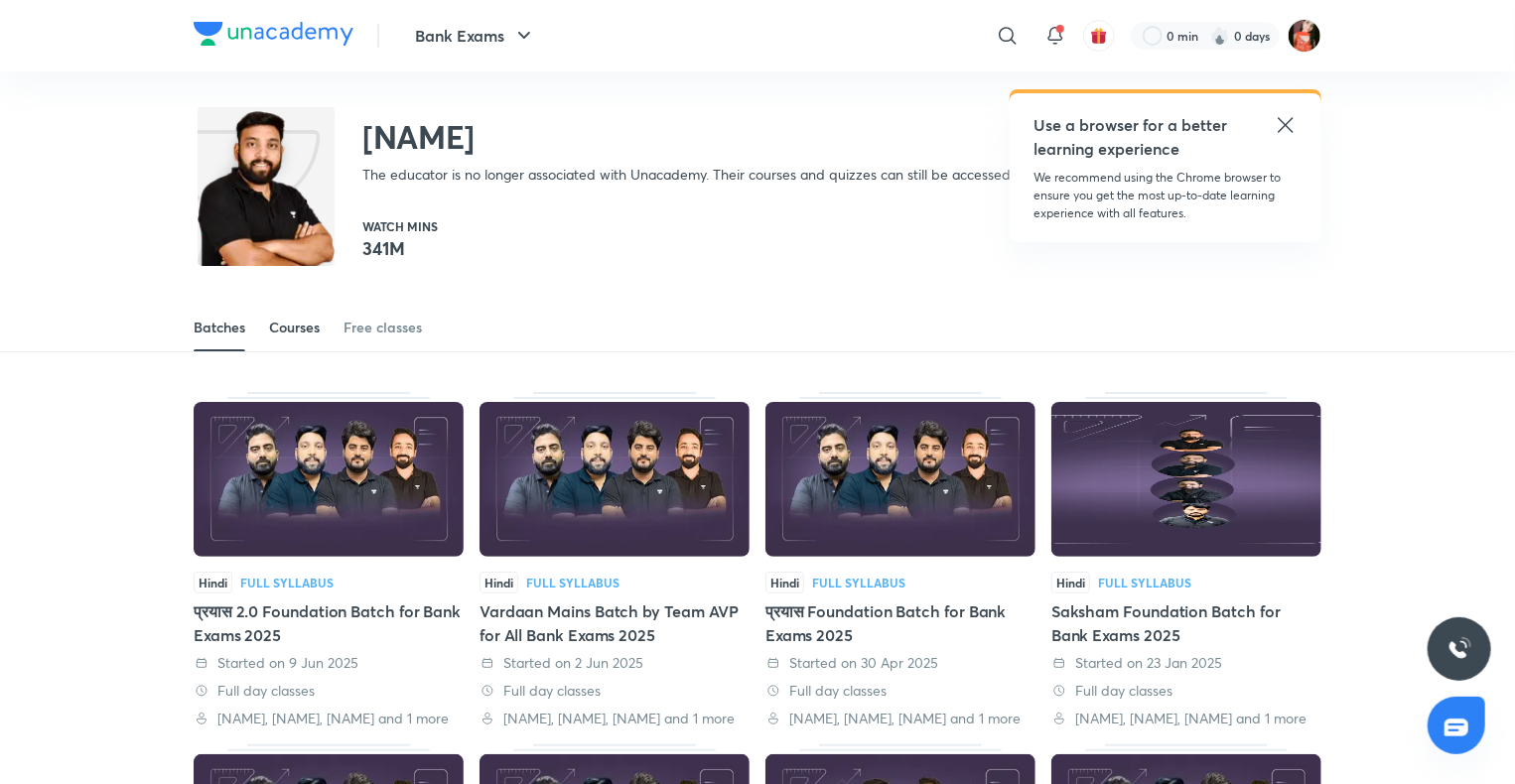 click on "Courses" at bounding box center [294, 327] 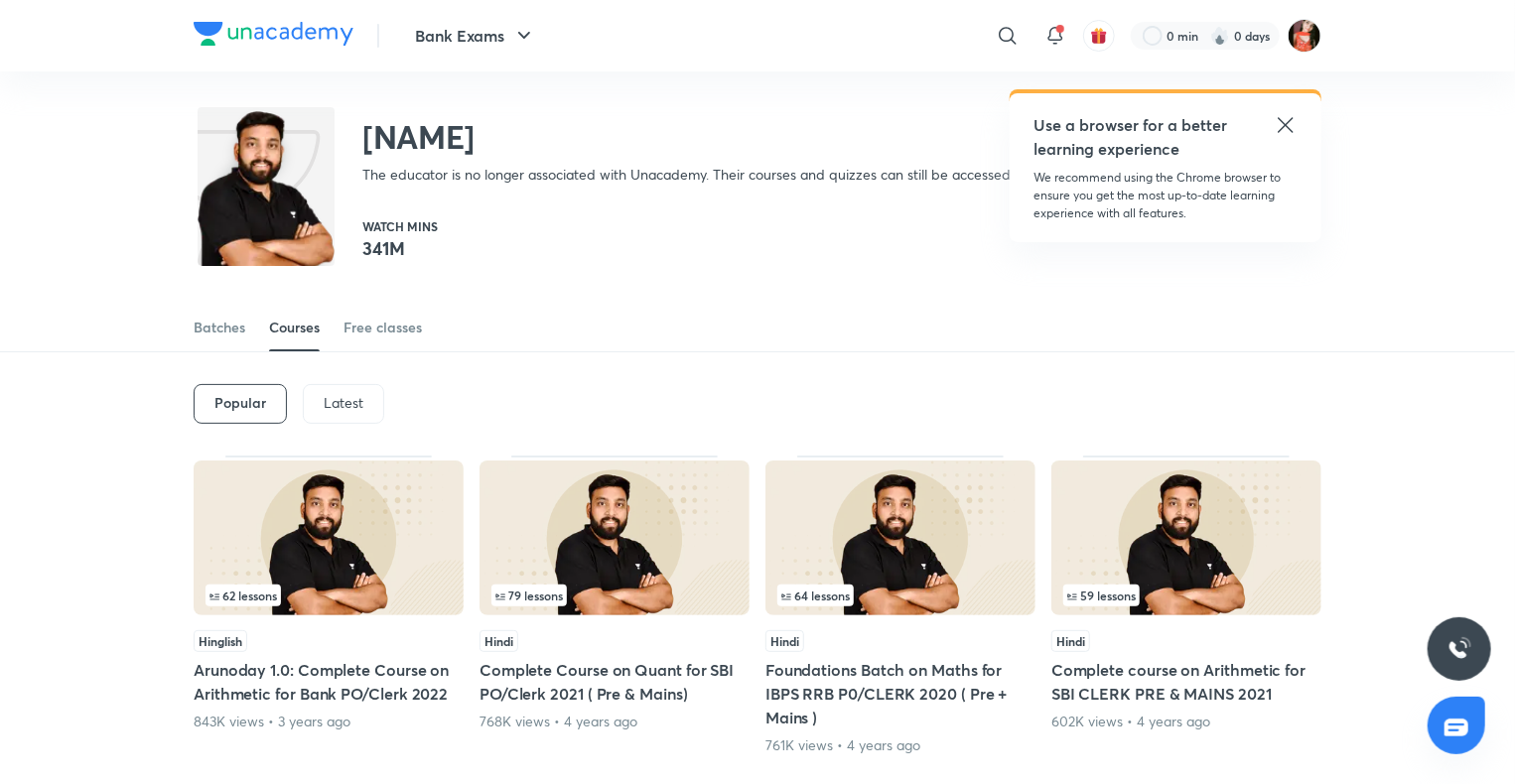 click on "Popular Latest" at bounding box center [758, 404] 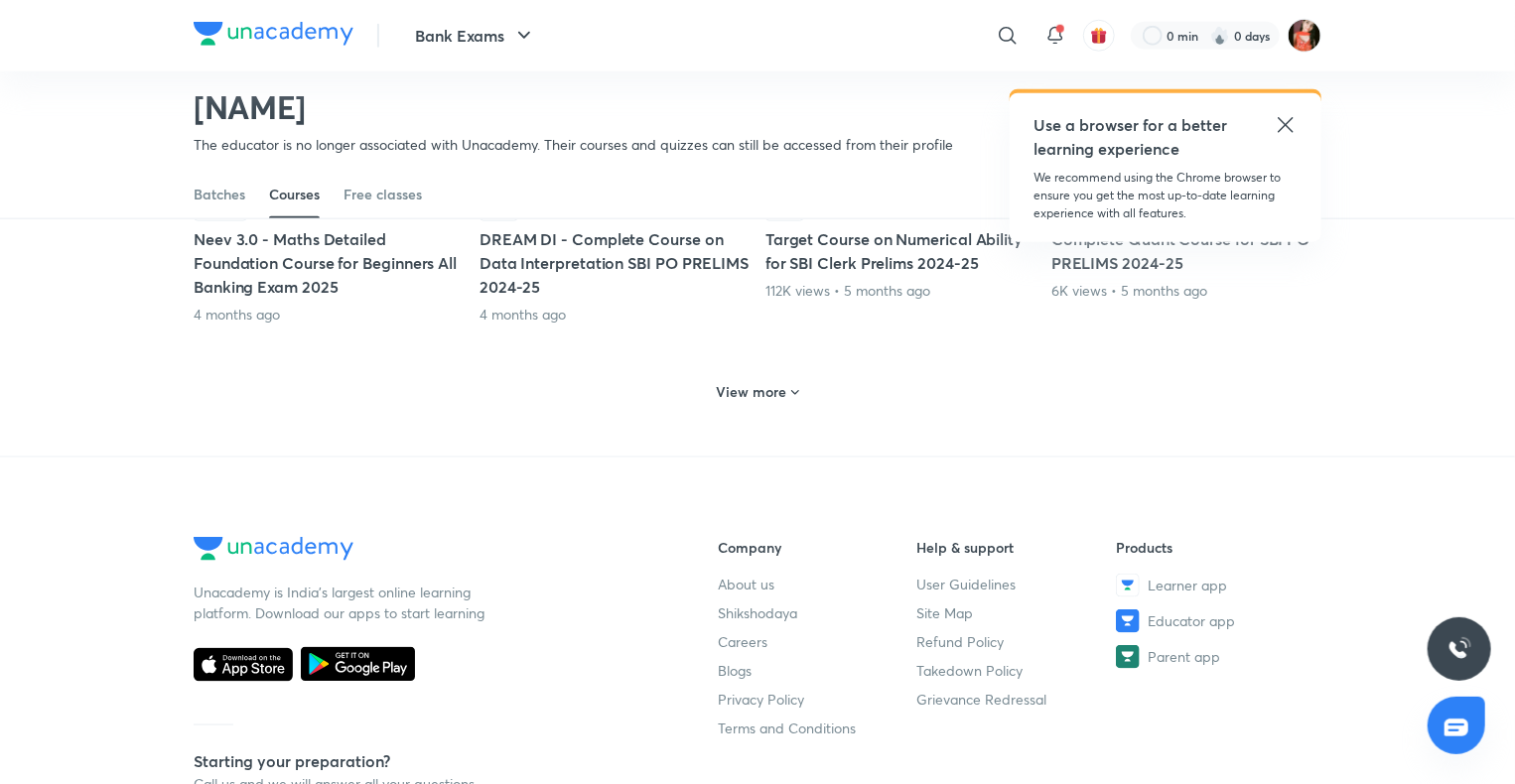 scroll, scrollTop: 1078, scrollLeft: 0, axis: vertical 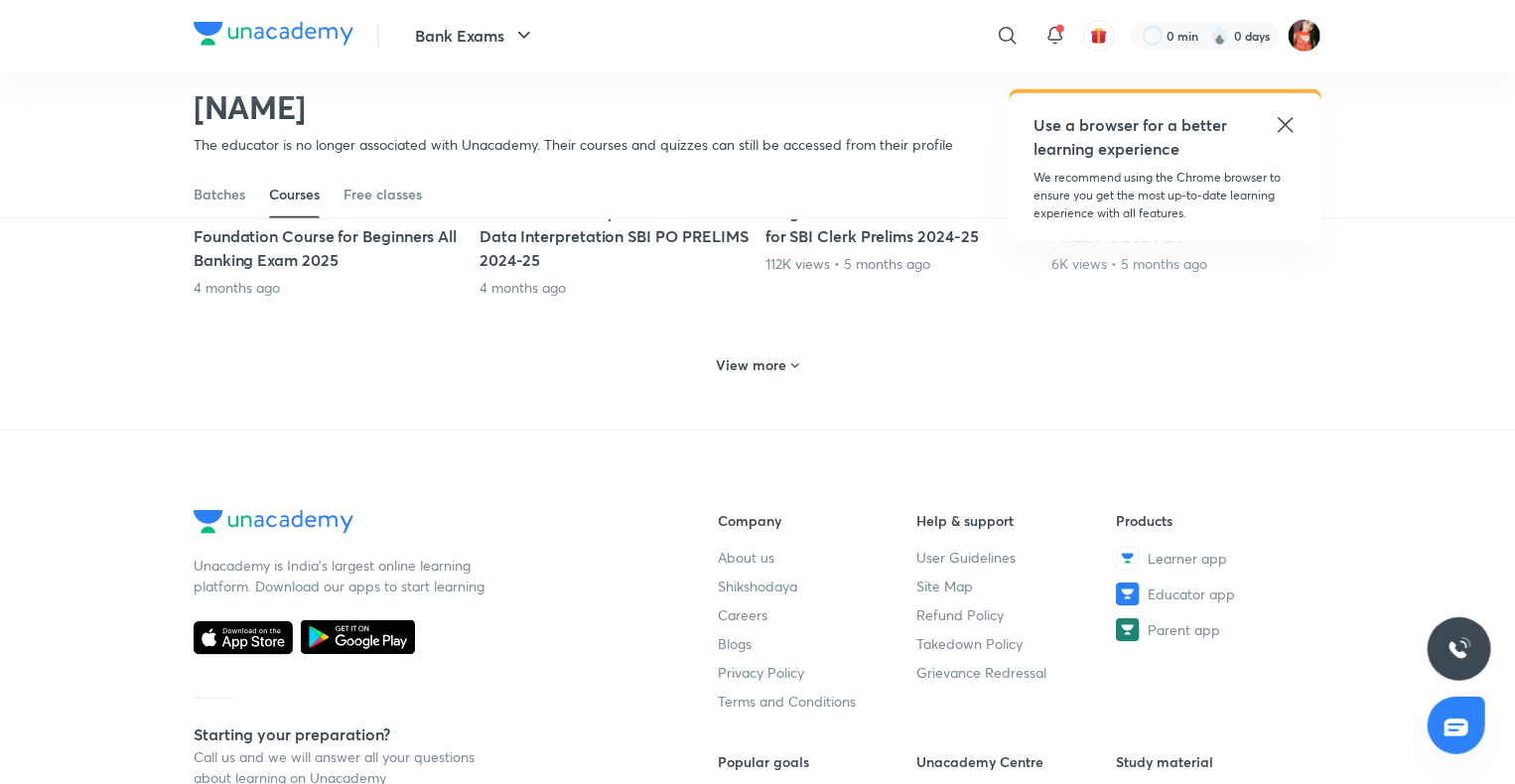 click on "78   lessons Hinglish Neev 3.0 |Arithmetic Detailed Foundation Course for Beginners All Bank Exam 2025 1 month ago   30   lessons Hinglish Prayas 2.0 Quant Prelims Batch for All Banking Exam 1 month ago   27   lessons Hindi Prayas Quant Mains Batch for All Banking & Insurance Exam 17K views  •  1 month ago   19   lessons Hindi Prayas Quant Prelims Batch for All Banking Exam 7K views  •  1 month ago   2   lessons English Course on Previous Year (2024) All Banking Exam Quant Paper Discussion 897 views  •  2 months ago   24   lessons Hindi Complete Course on Quant for Gramin Batch for IBPS RRB PO/Clerk 2025 19K views  •  2 months ago   35   lessons Hindi Neev 3.0|Data Interpretation Foundation Course for Beginners All Bank Exam 2025 3 months ago   20   lessons Hindi मंथन | Quant Mains Crash Course for SBI PO/Clerk 2025 Exam 34K views  •  4 months ago   34   lessons Hinglish Neev 3.0 - Maths Detailed Foundation Course for Beginners All Banking Exam 2025 4 months ago   21   lessons Hindi   51" at bounding box center (758, -126) 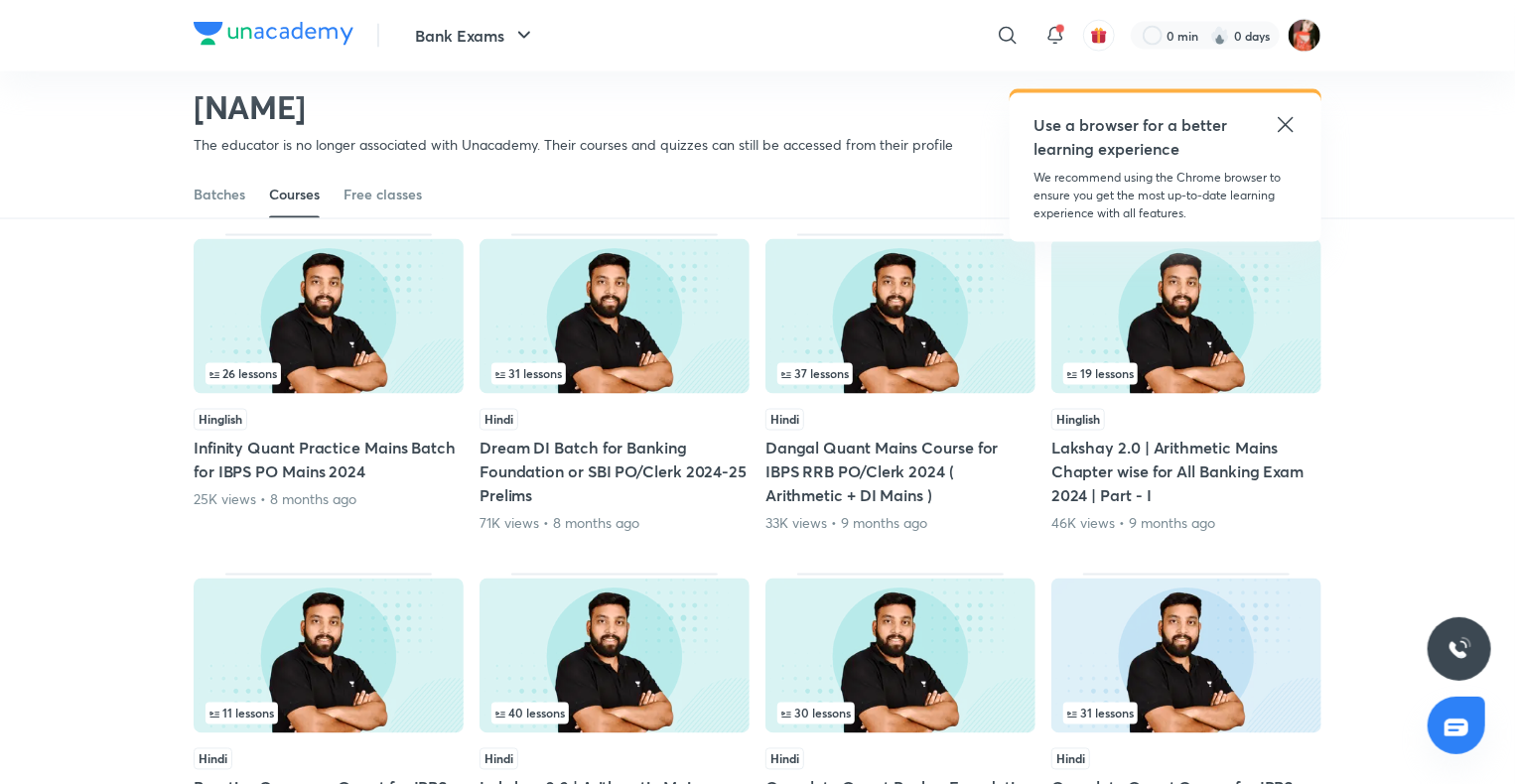 scroll, scrollTop: 1772, scrollLeft: 0, axis: vertical 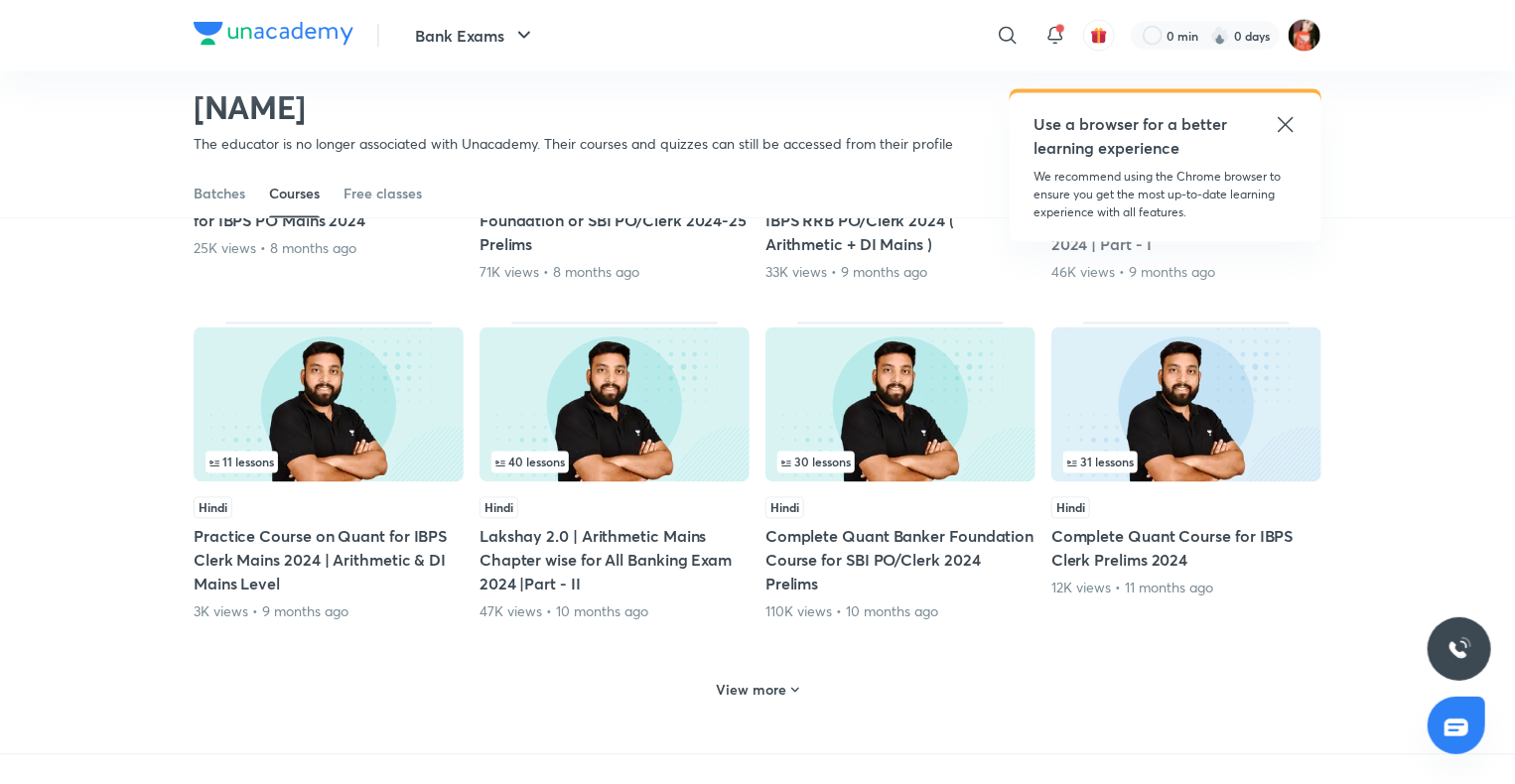 click on "View more" at bounding box center [758, 690] 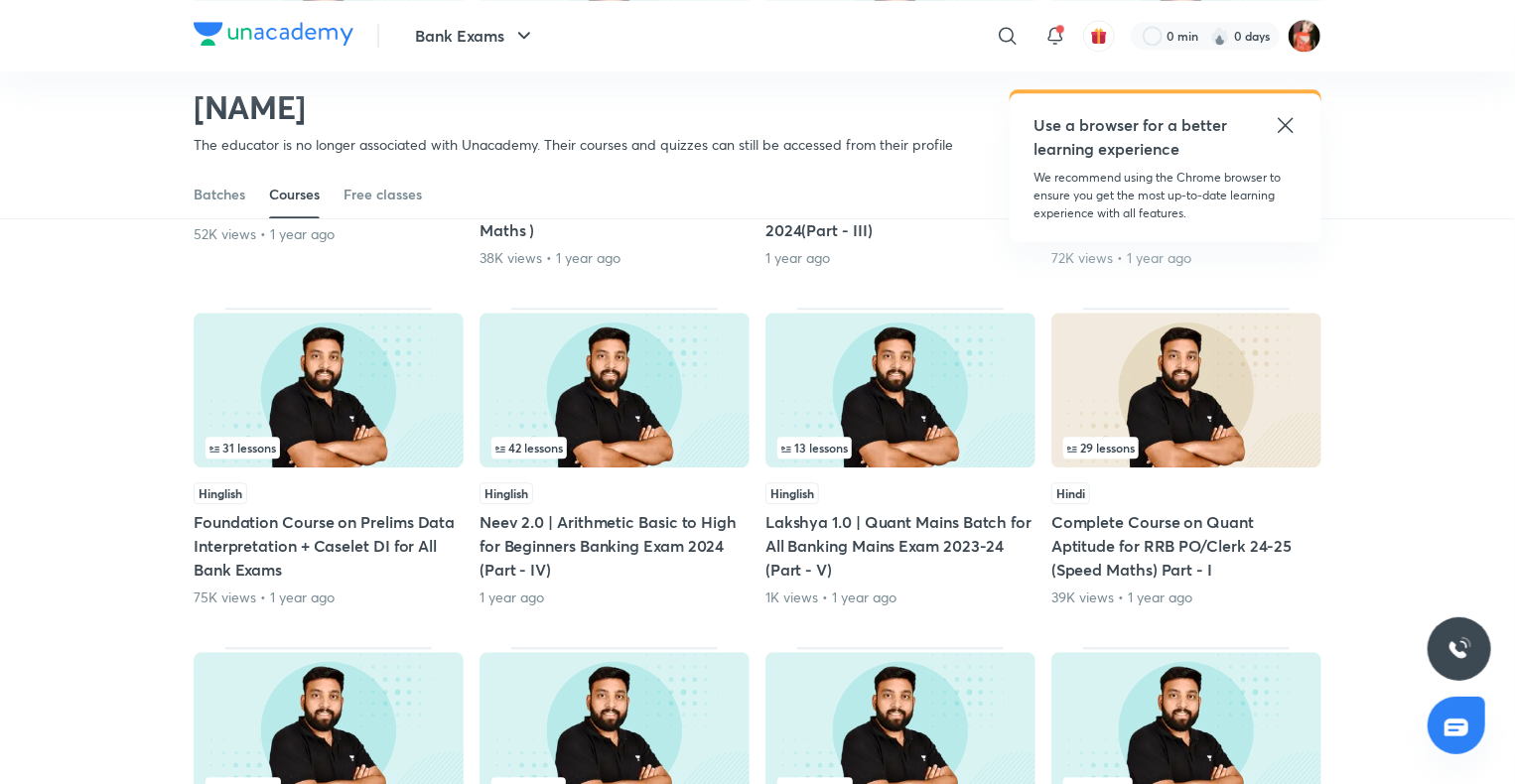 scroll, scrollTop: 2864, scrollLeft: 0, axis: vertical 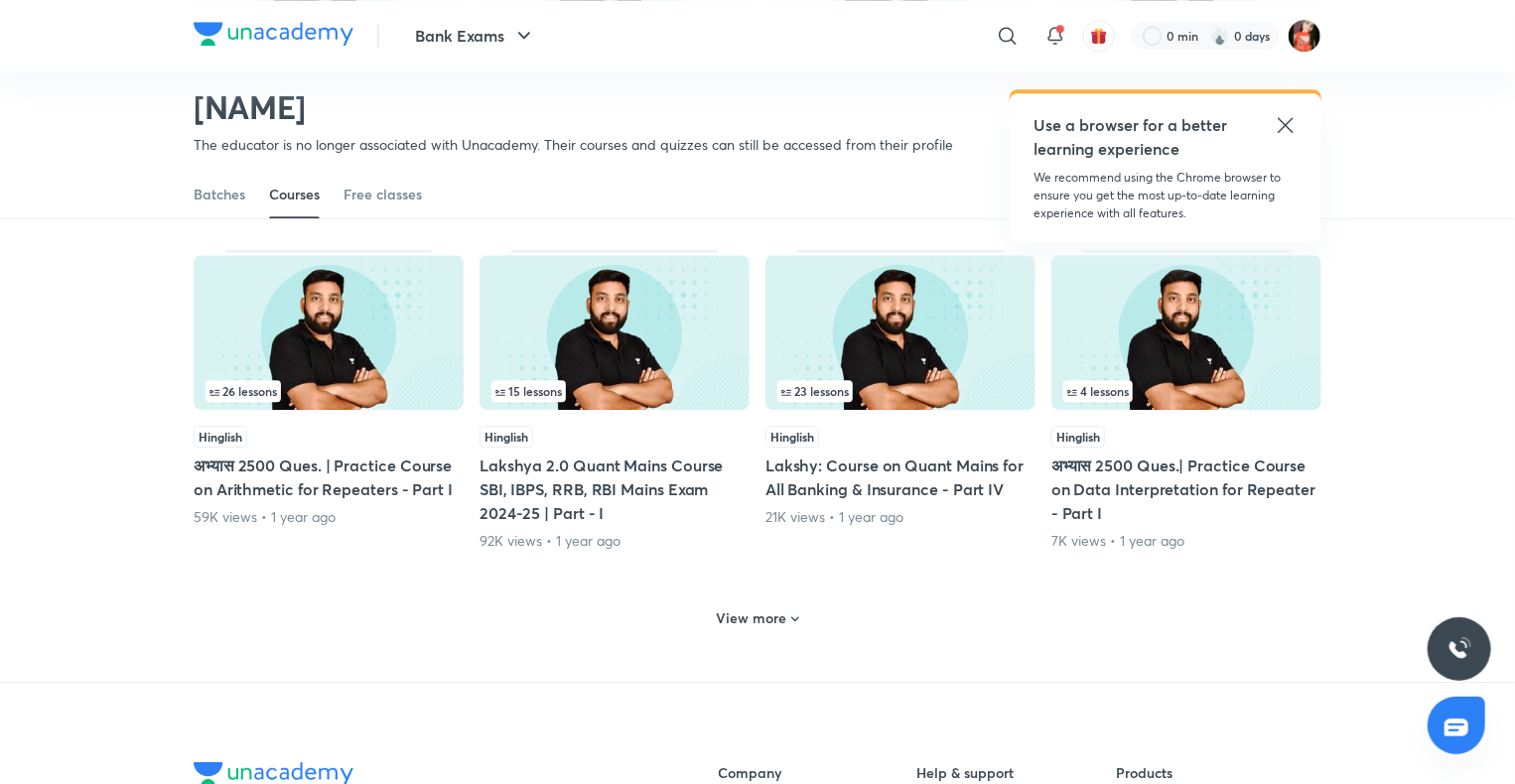 click on "View more" at bounding box center (752, 618) 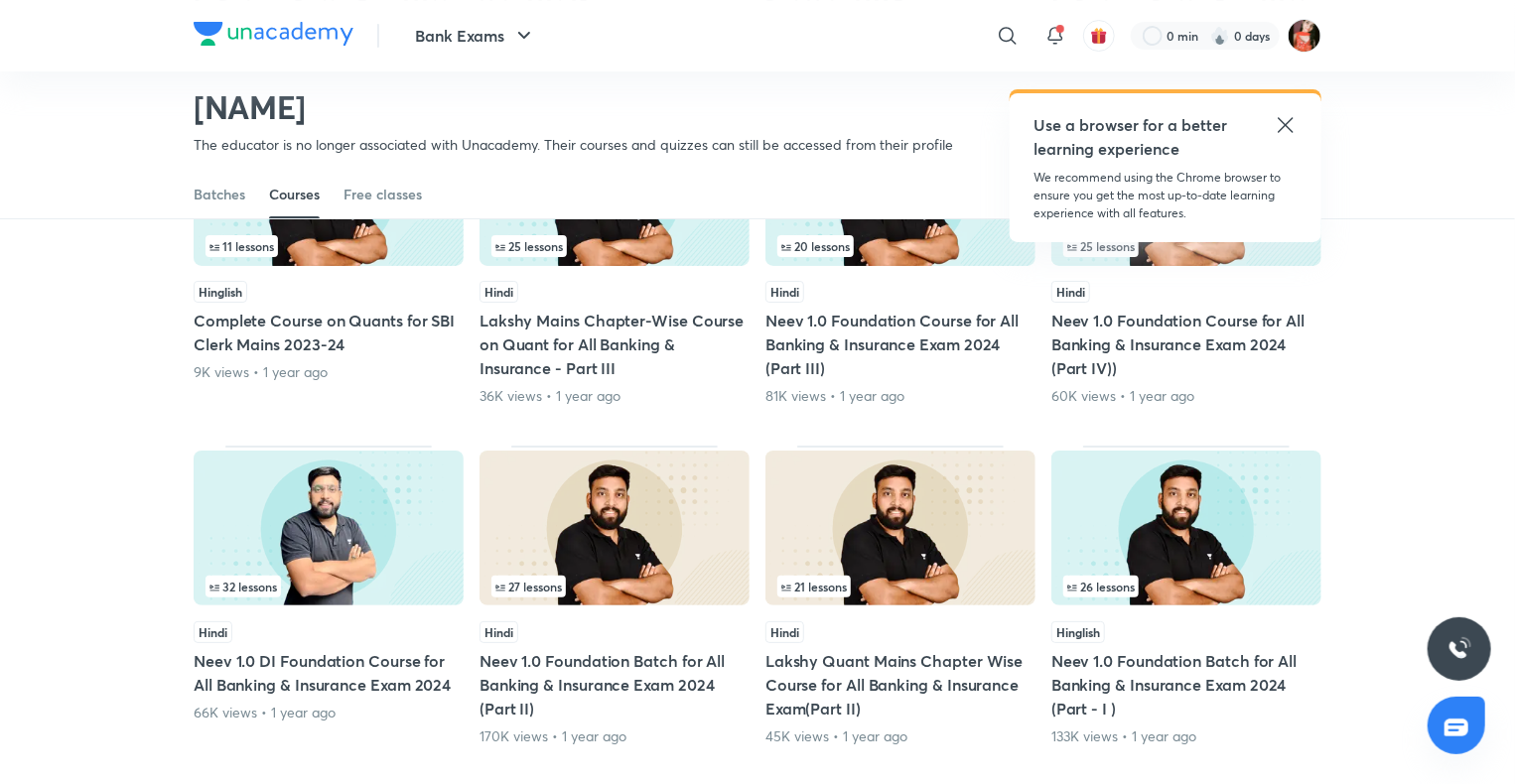 scroll, scrollTop: 3856, scrollLeft: 0, axis: vertical 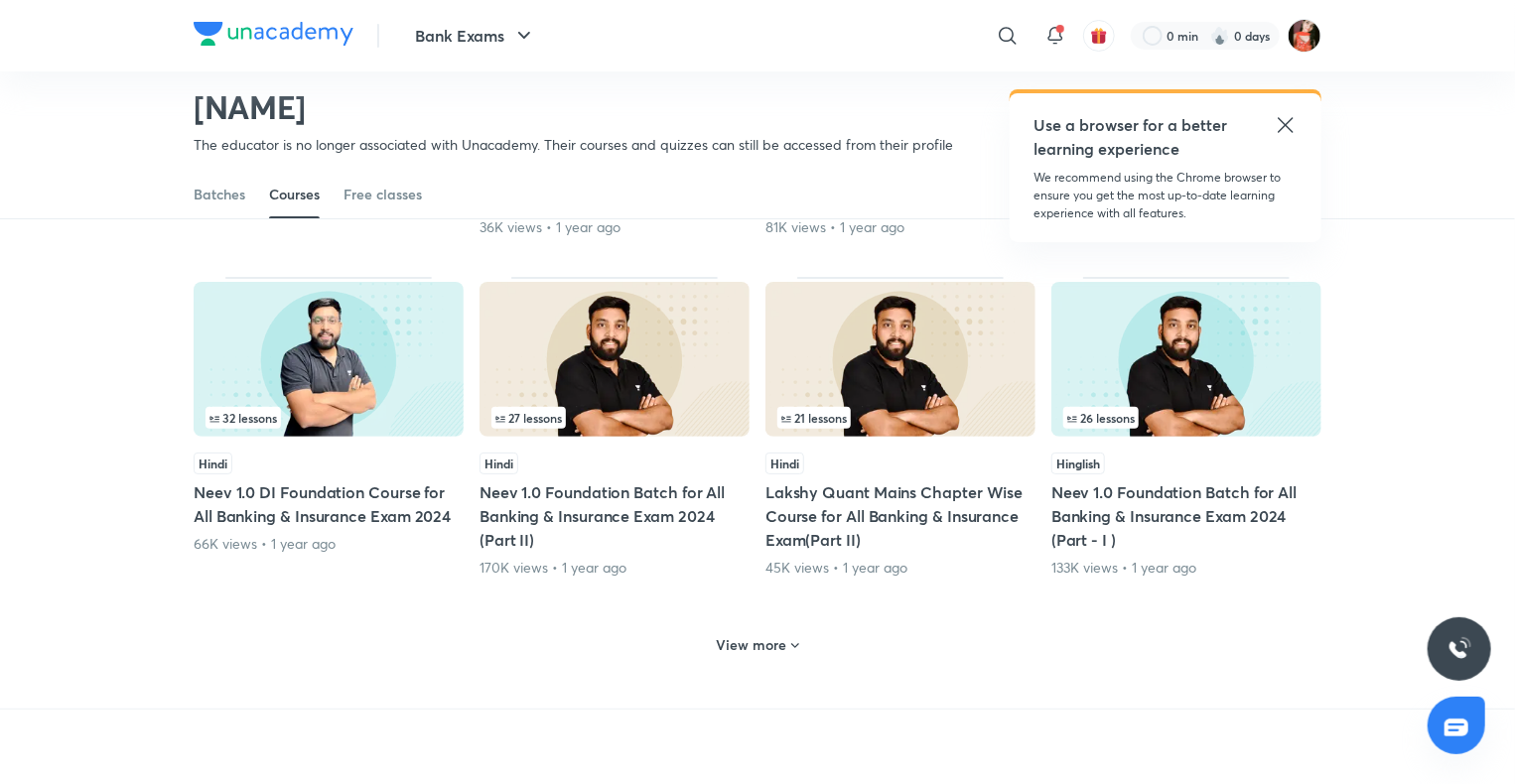 click at bounding box center [795, 647] 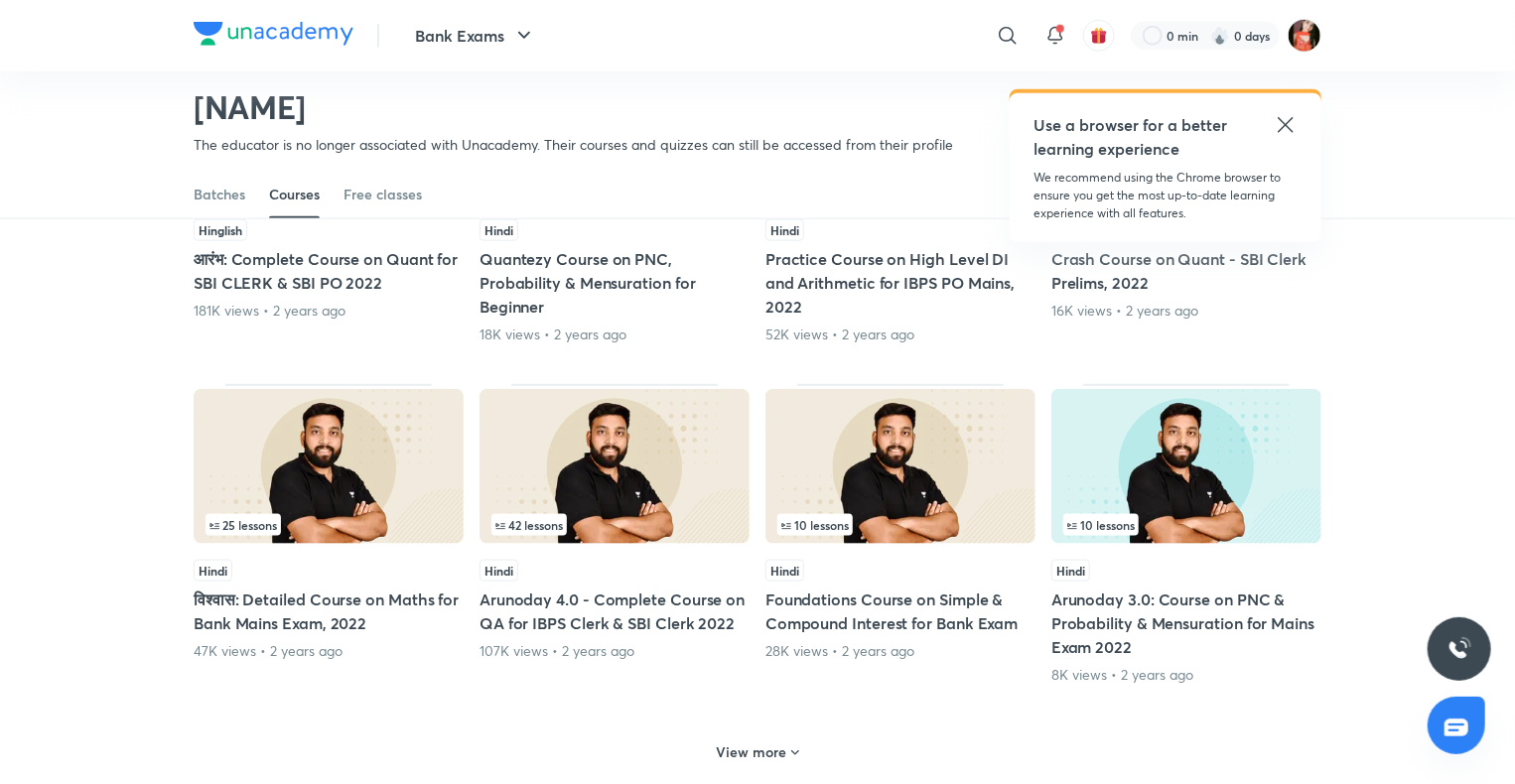 scroll, scrollTop: 5047, scrollLeft: 0, axis: vertical 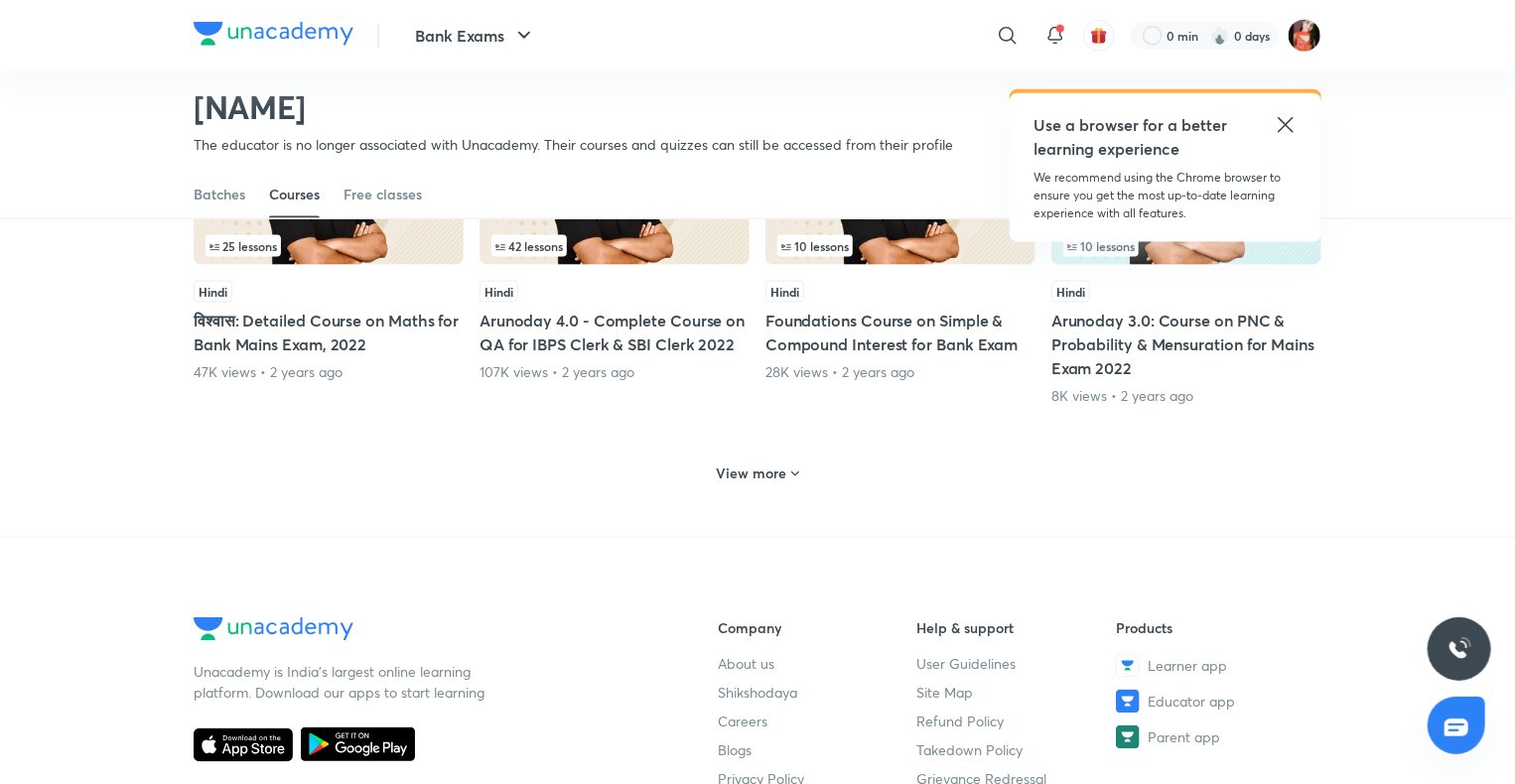 click on "View more" at bounding box center [752, 473] 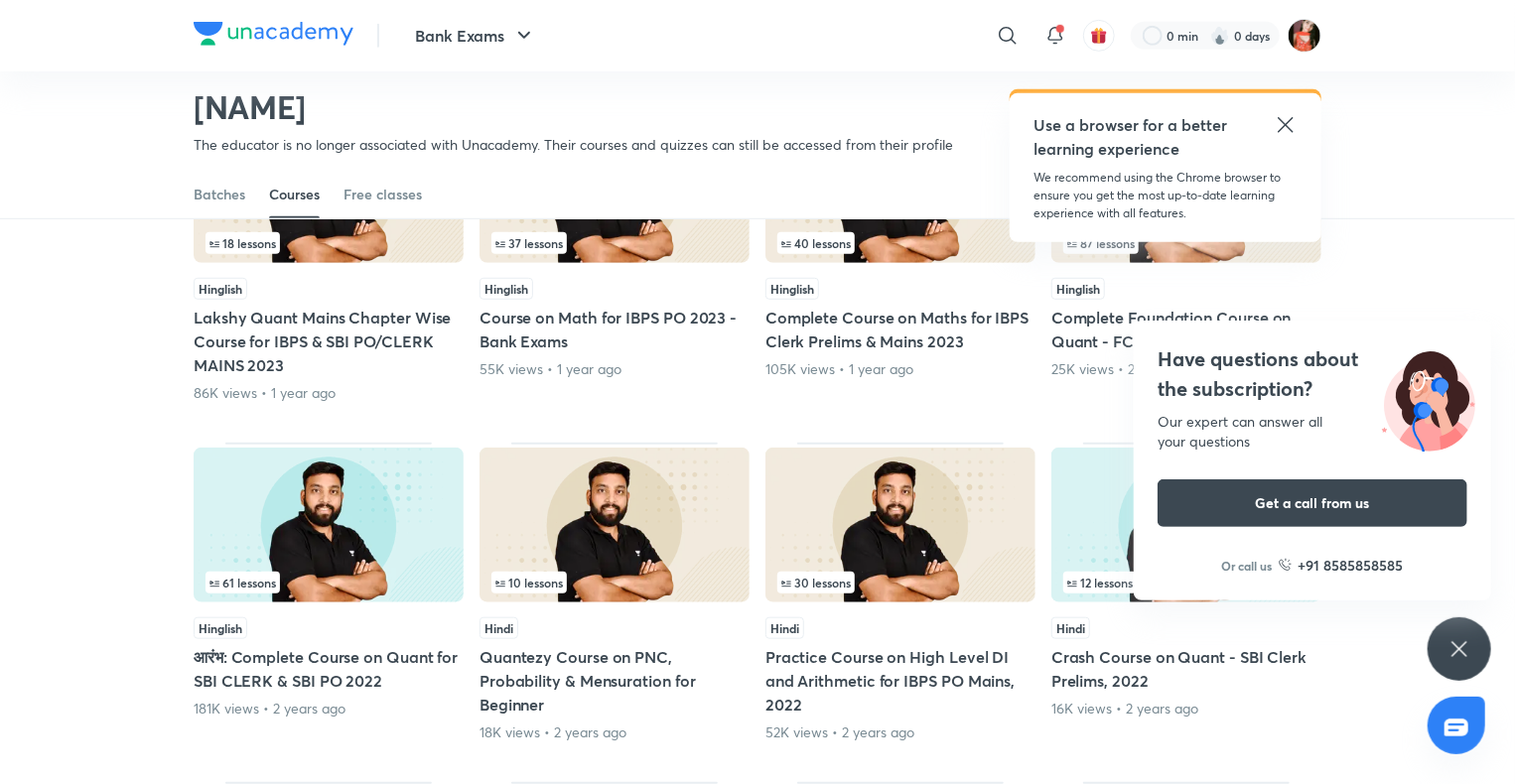 scroll, scrollTop: 4154, scrollLeft: 0, axis: vertical 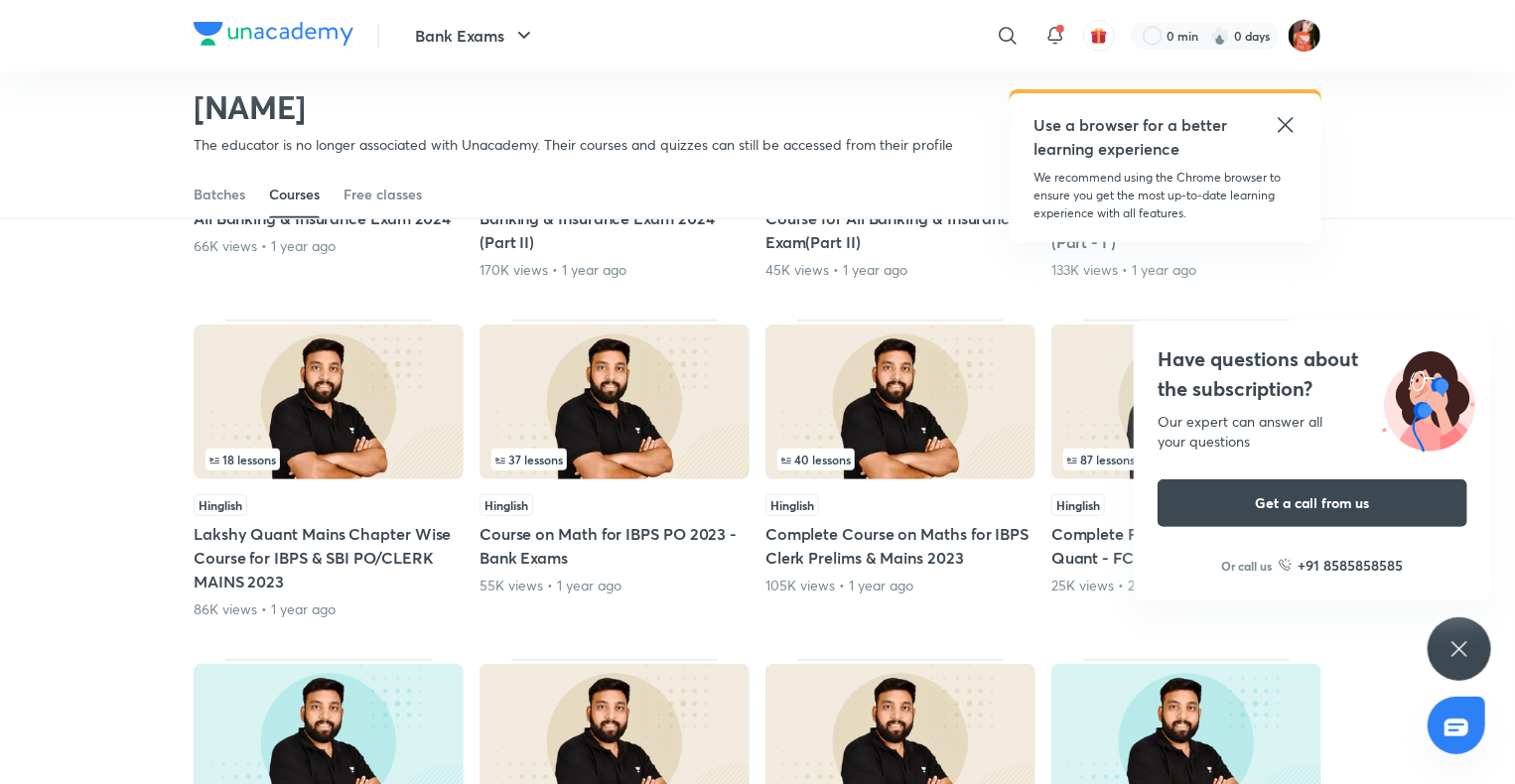 click on "Popular Latest   78   lessons Hinglish Neev 3.0 |Arithmetic Detailed Foundation Course for Beginners All Bank Exam 2025 1 month ago   30   lessons Hinglish Prayas 2.0 Quant Prelims Batch for All Banking Exam 1 month ago   27   lessons Hindi Prayas Quant Mains Batch for All Banking & Insurance Exam 17K views  •  1 month ago   19   lessons Hindi Prayas Quant Prelims Batch for All Banking Exam 7K views  •  1 month ago   2   lessons English Course on Previous Year (2024) All Banking Exam Quant Paper Discussion 897 views  •  2 months ago   24   lessons Hindi Complete Course on Quant for Gramin Batch for IBPS RRB PO/Clerk 2025 19K views  •  2 months ago   35   lessons Hindi Neev 3.0|Data Interpretation Foundation Course for Beginners All Bank Exam 2025 3 months ago   20   lessons Hindi मंथन | Quant Mains Crash Course for SBI PO/Clerk 2025 Exam 34K views  •  4 months ago   34   lessons Hinglish Neev 3.0 - Maths Detailed Foundation Course for Beginners All Banking Exam 2025 4 months ago   21   Hindi" at bounding box center [758, -706] 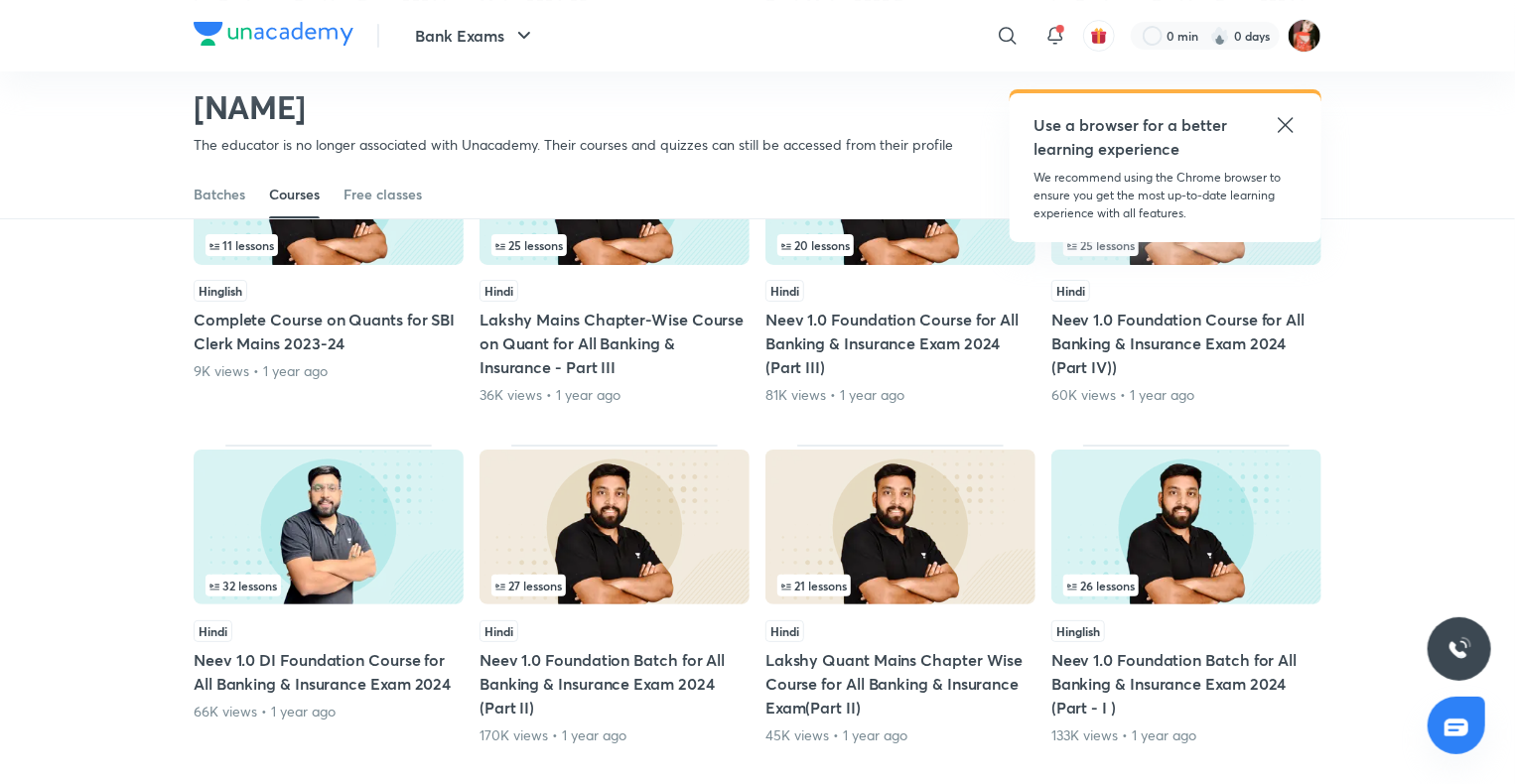 scroll, scrollTop: 3559, scrollLeft: 0, axis: vertical 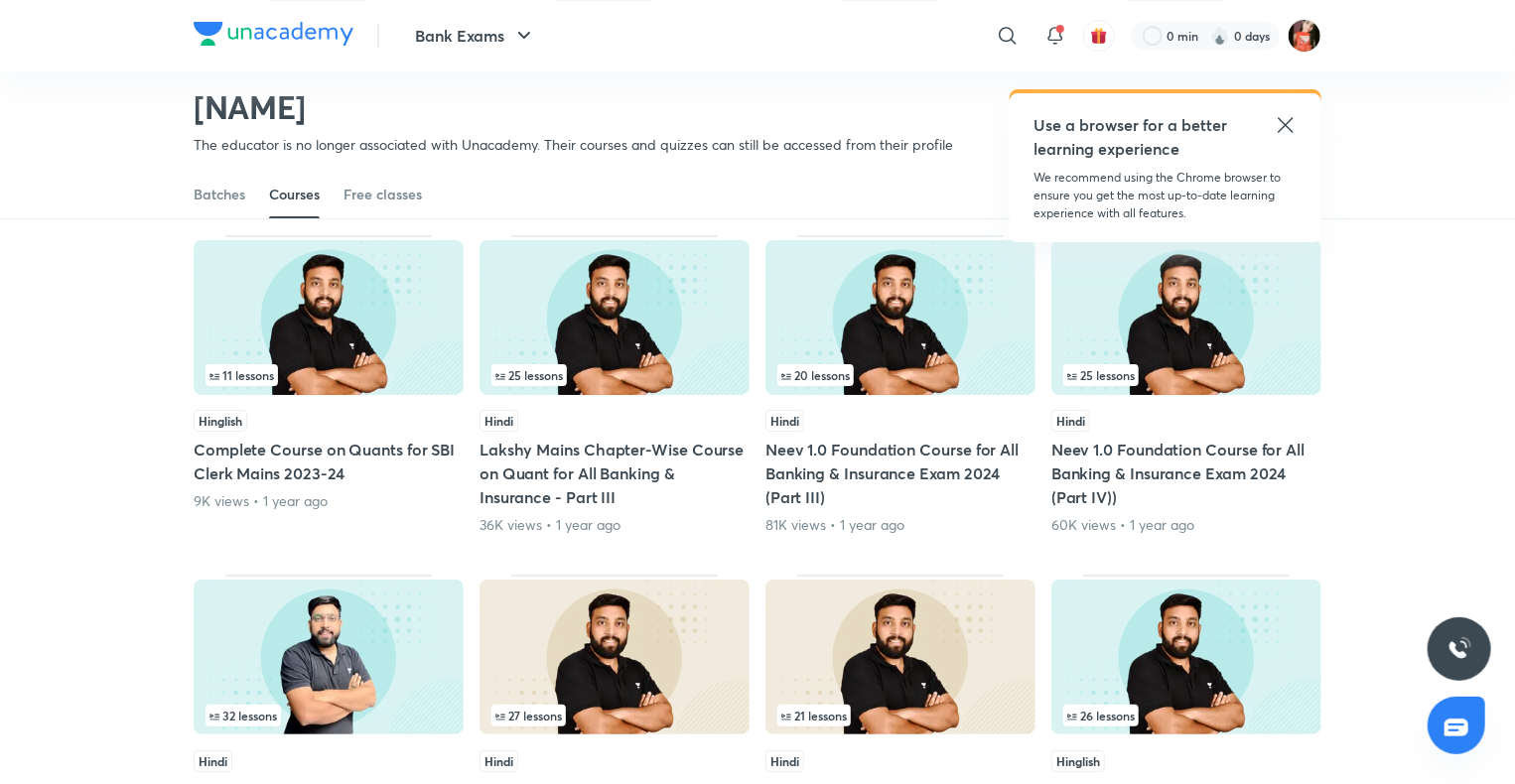click on "Lakshy Mains Chapter-Wise Course on Quant for All Banking & Insurance - Part III" at bounding box center [615, 473] 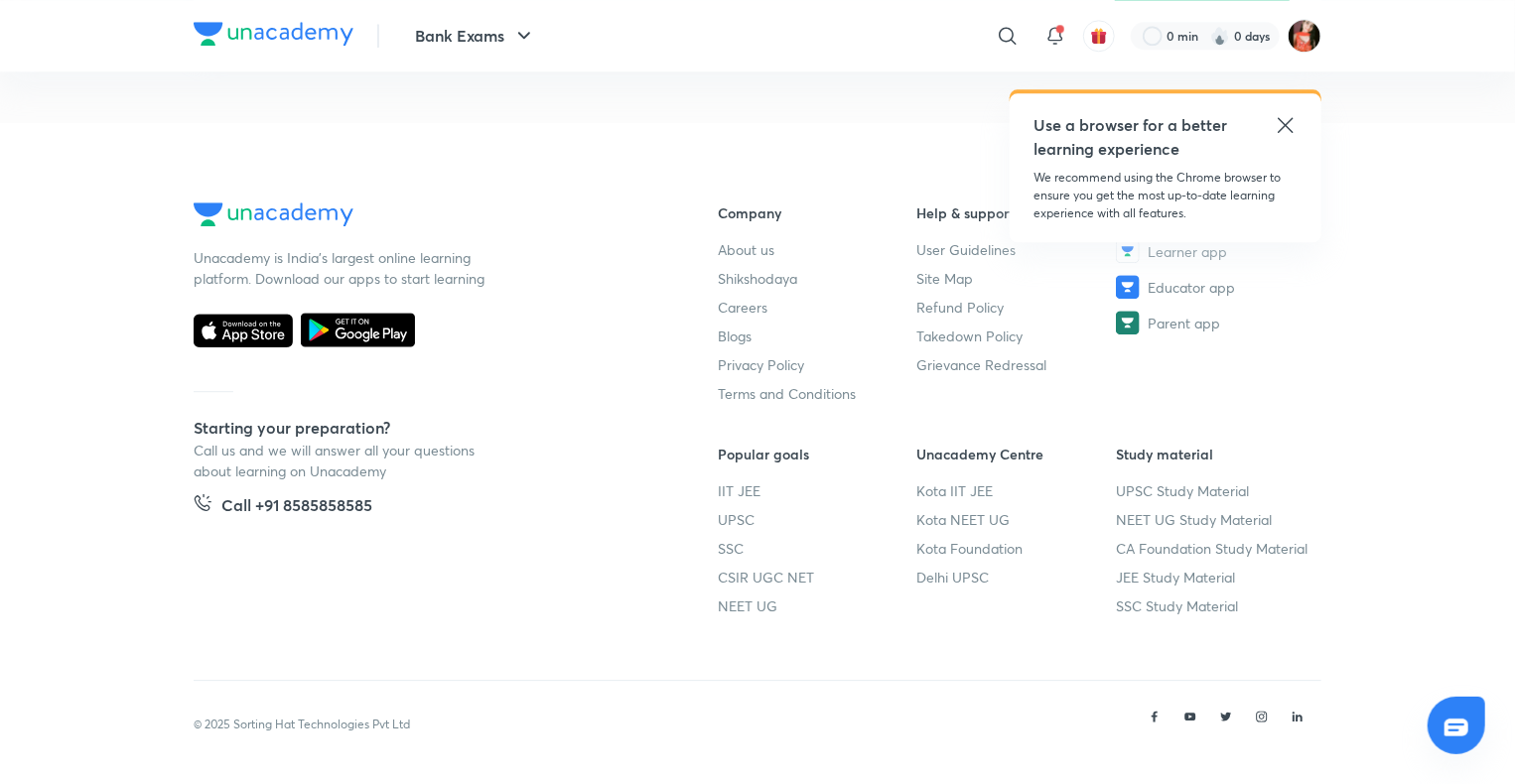 scroll, scrollTop: 0, scrollLeft: 0, axis: both 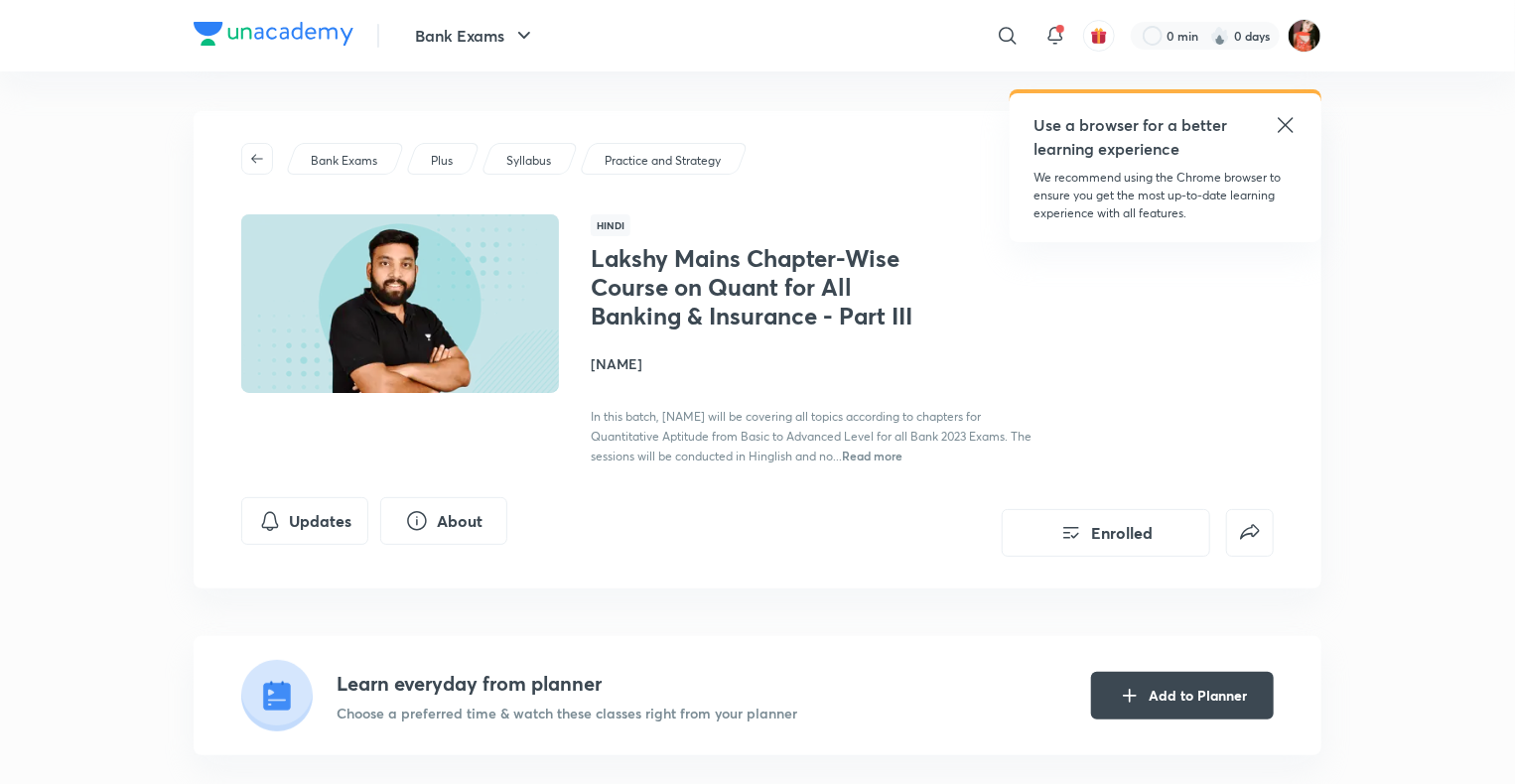 click on "Bank Exams ​ Use a browser for a better learning experience We recommend using the Chrome browser to ensure you get the most up-to-date learning experience with all features. 0 min 0 days Lakshy Mains Chapter-Wise Course on Quant for All Banking ​ & Insurance - Part III Enrolled Bank Exams Plus Syllabus Practice and Strategy Hindi Lakshy Mains Chapter-Wise Course on Quant for All Banking ​ & Insurance - Part III [NAME] In this batch, [NAME] will be covering all topics according to chapters for Quantitative Aptitude from Basic to Advanced Level for all Bank 2023 Exams. The sessions will be conducted in Hinglish and no...  Read more Updates About Enrolled Learn everyday from planner Choose a preferred time ​ & watch these classes right from your planner Add to Planner Resume Lesson 5 from [TIME] DI Clerk Mains Level: Variable DI + Logical DI + Arithmetic DI - Part VI Lesson 5 • [DATE] • [TIME]  Week 1 [DATE] - [DATE] 3 lessons Lesson 1 • [DATE] • [TIME]  Week 2 5 lessons" at bounding box center [758, 3013] 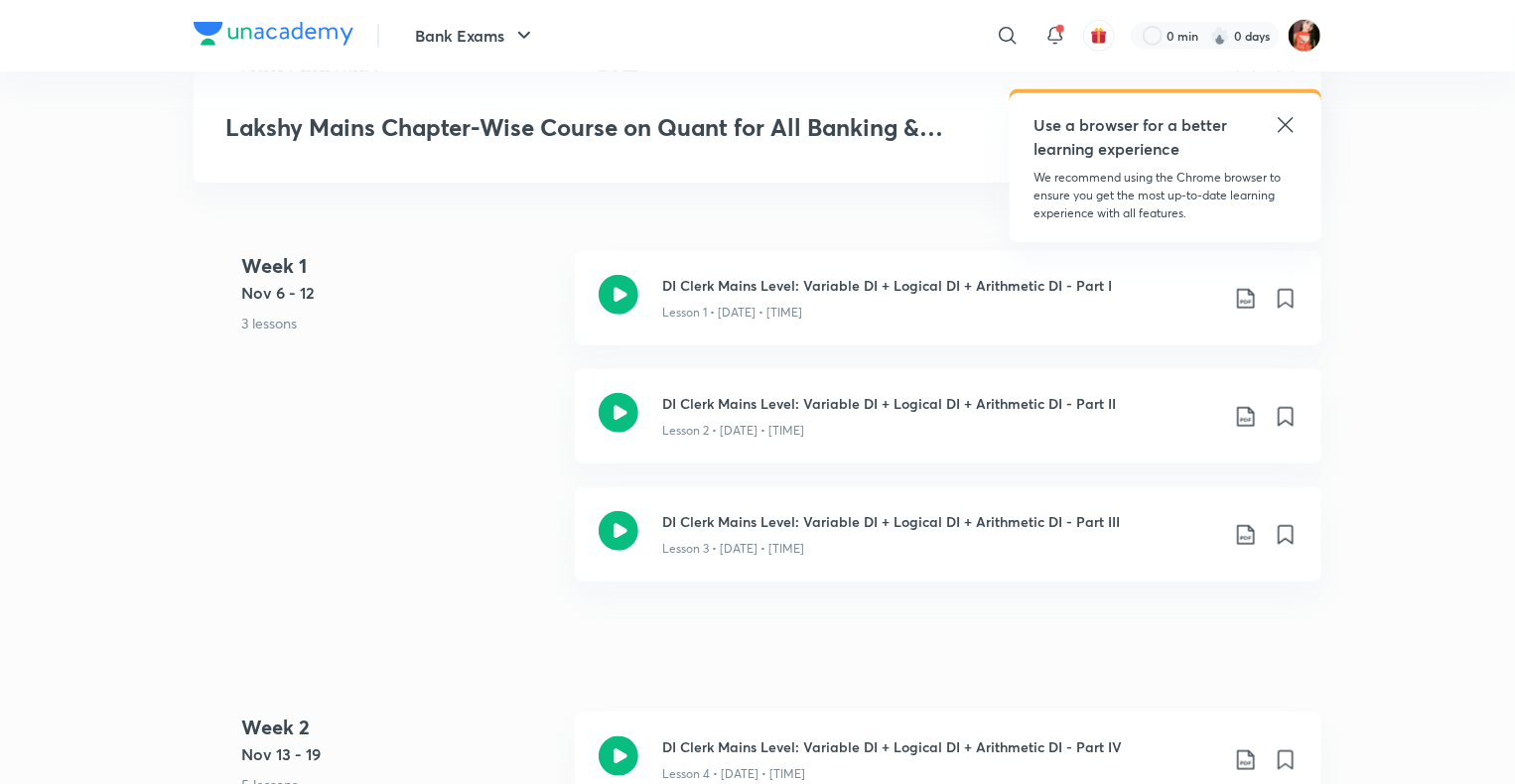 scroll, scrollTop: 893, scrollLeft: 0, axis: vertical 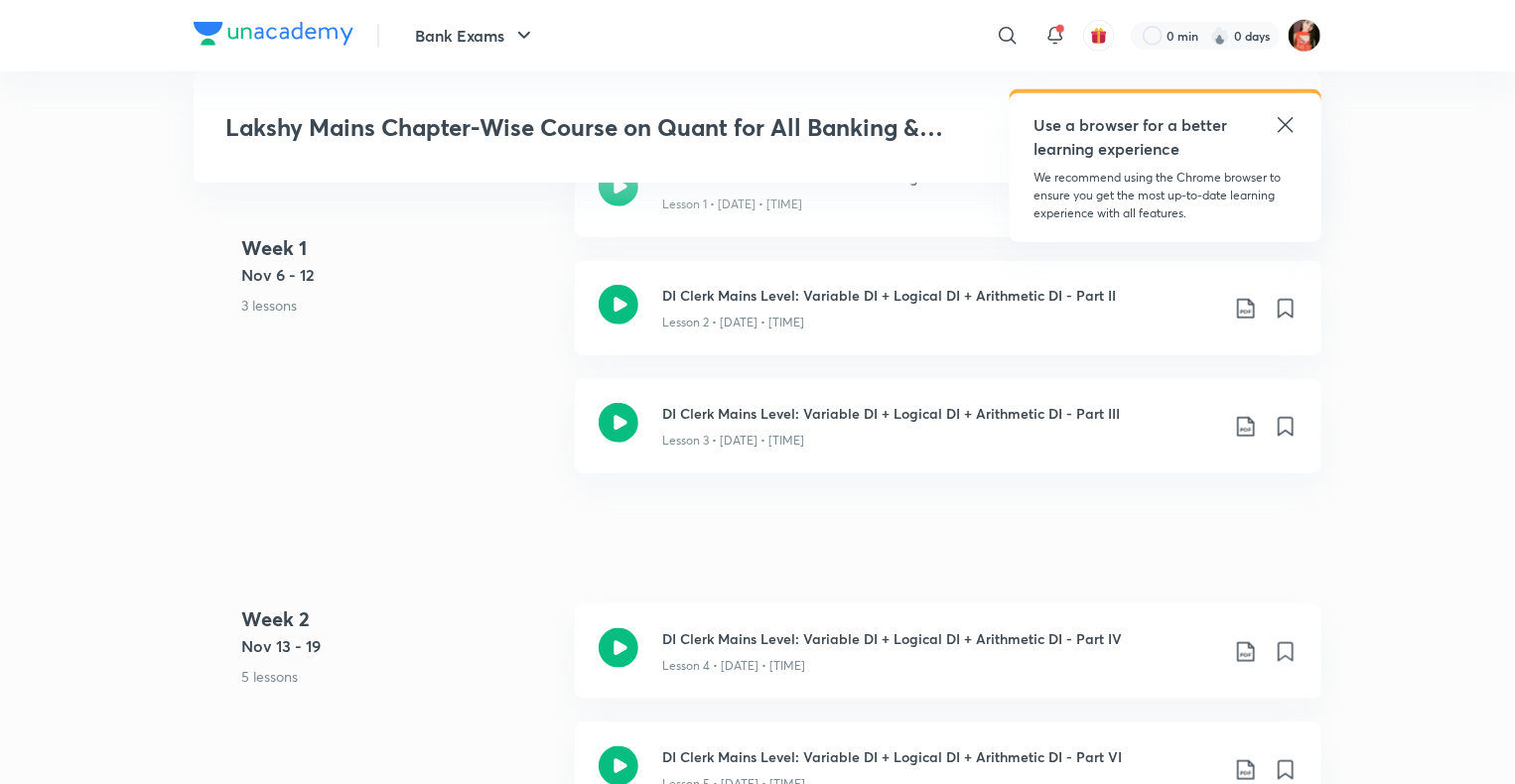 click on "Bank Exams ​ Use a browser for a better learning experience We recommend using the Chrome browser to ensure you get the most up-to-date learning experience with all features. 0 min 0 days Lakshy Mains Chapter-Wise Course on Quant for All Banking ​ & Insurance - Part III Enrolled Bank Exams Plus Syllabus Practice and Strategy Hindi Lakshy Mains Chapter-Wise Course on Quant for All Banking ​ & Insurance - Part III [NAME] In this batch, [NAME] will be covering all topics according to chapters for Quantitative Aptitude from Basic to Advanced Level for all Bank 2023 Exams. The sessions will be conducted in Hinglish and no...  Read more Updates About Enrolled Learn everyday from planner Choose a preferred time ​ & watch these classes right from your planner Add to Planner Resume Lesson 5 from [TIME] DI Clerk Mains Level: Variable DI + Logical DI + Arithmetic DI - Part VI Lesson 5 • [DATE] • [TIME]  Week 1 [DATE] - [DATE] 3 lessons Lesson 1 • [DATE] • [TIME]  Week 2 5 lessons" at bounding box center (758, 2120) 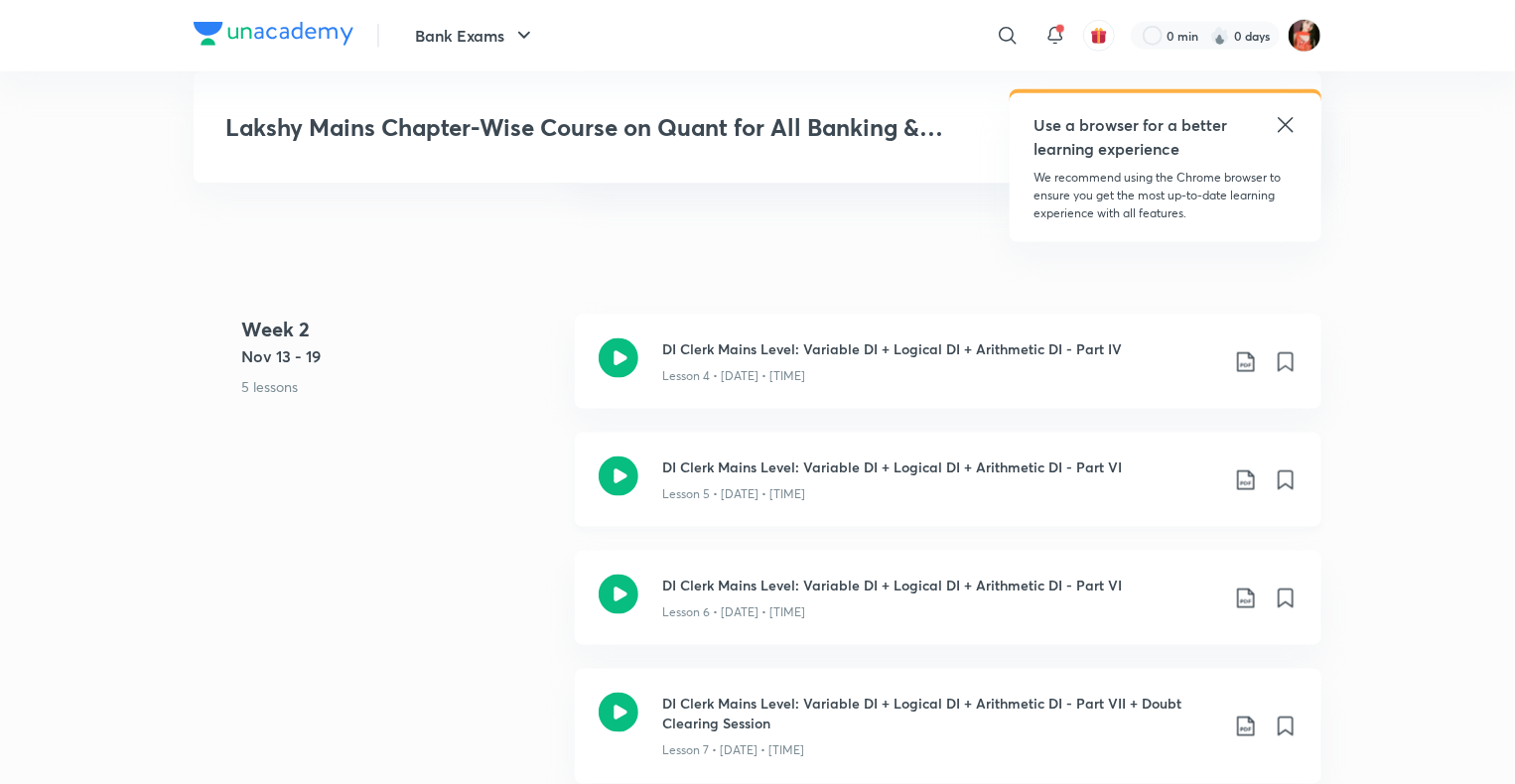 scroll, scrollTop: 1191, scrollLeft: 0, axis: vertical 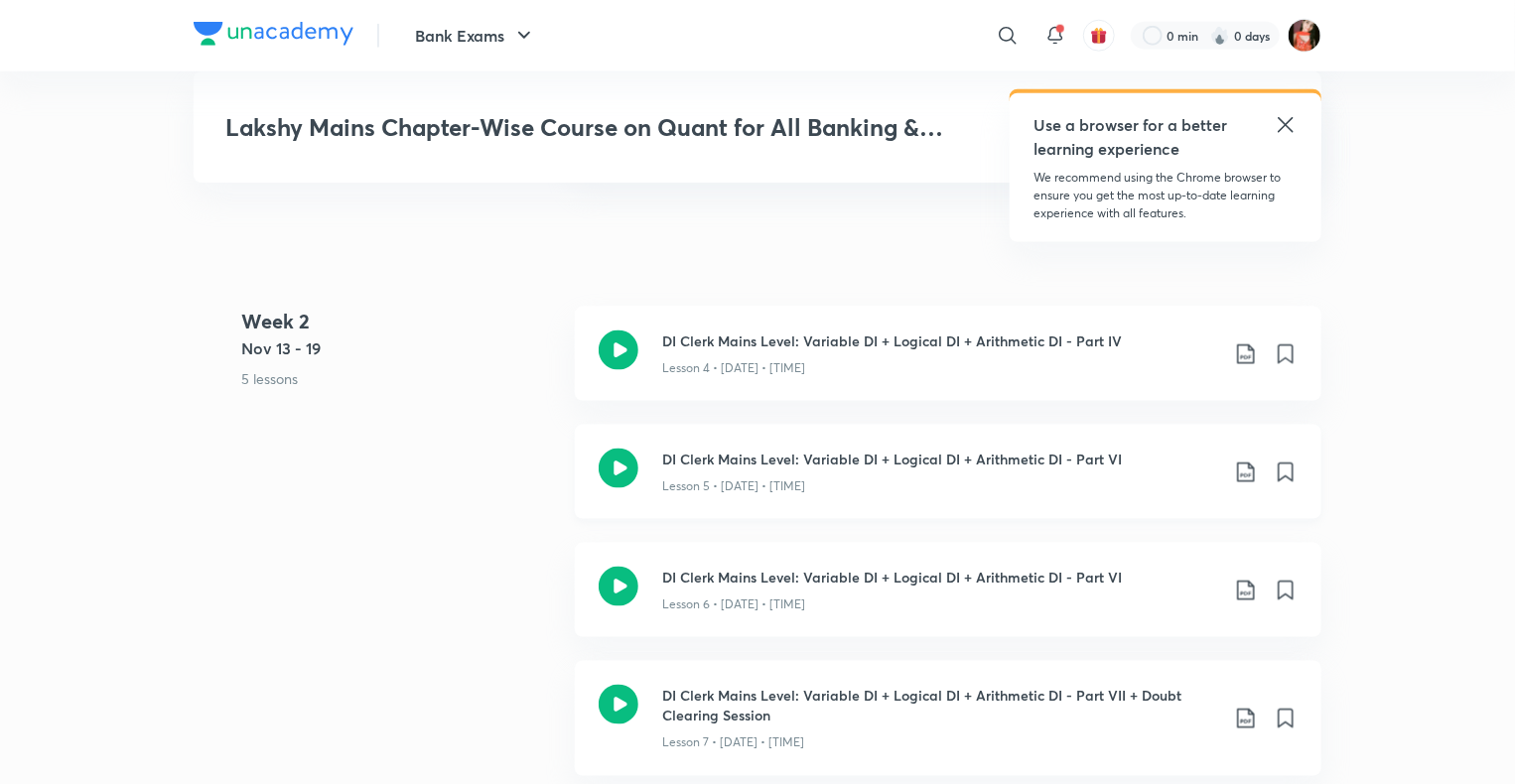 click 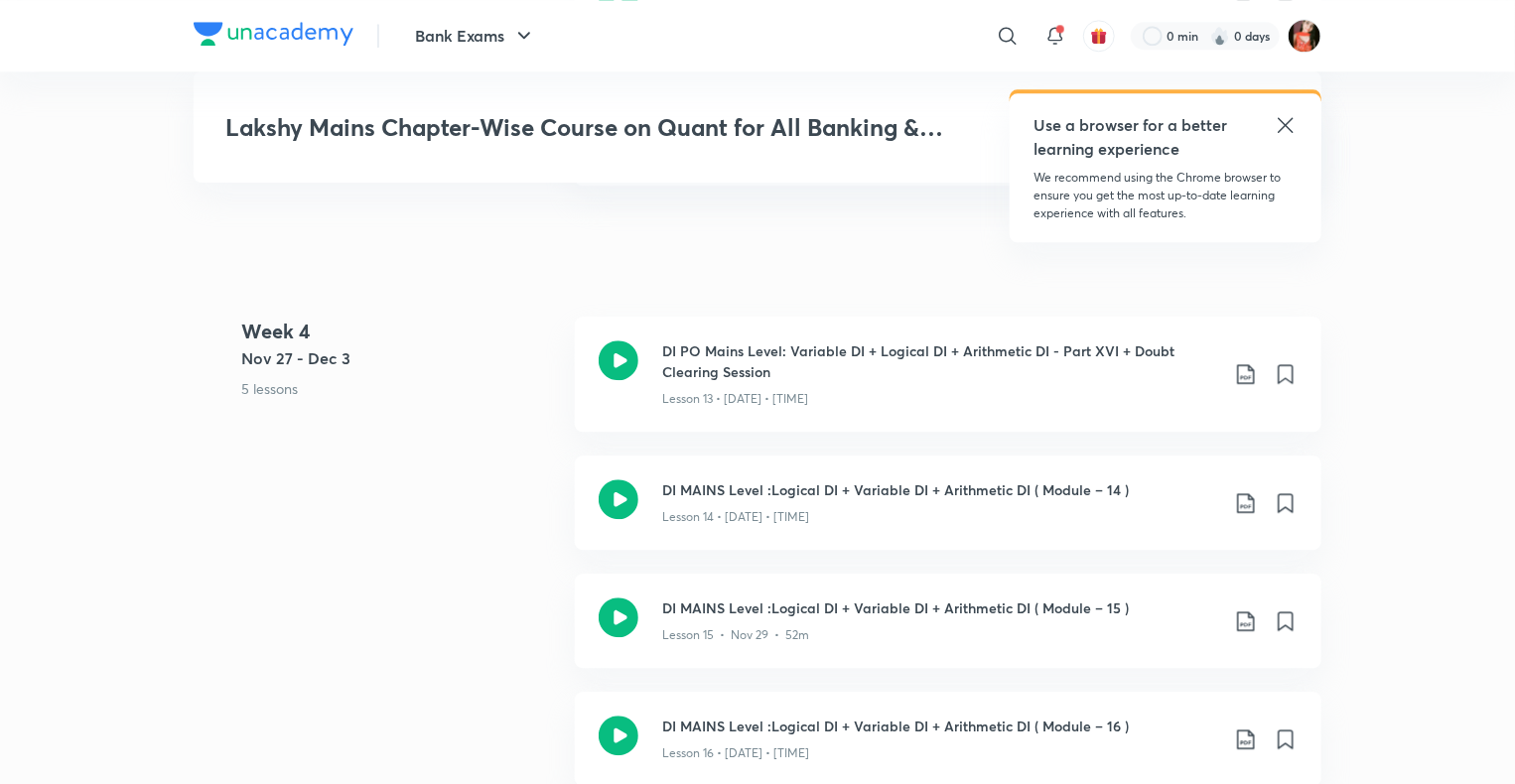 scroll, scrollTop: 2580, scrollLeft: 0, axis: vertical 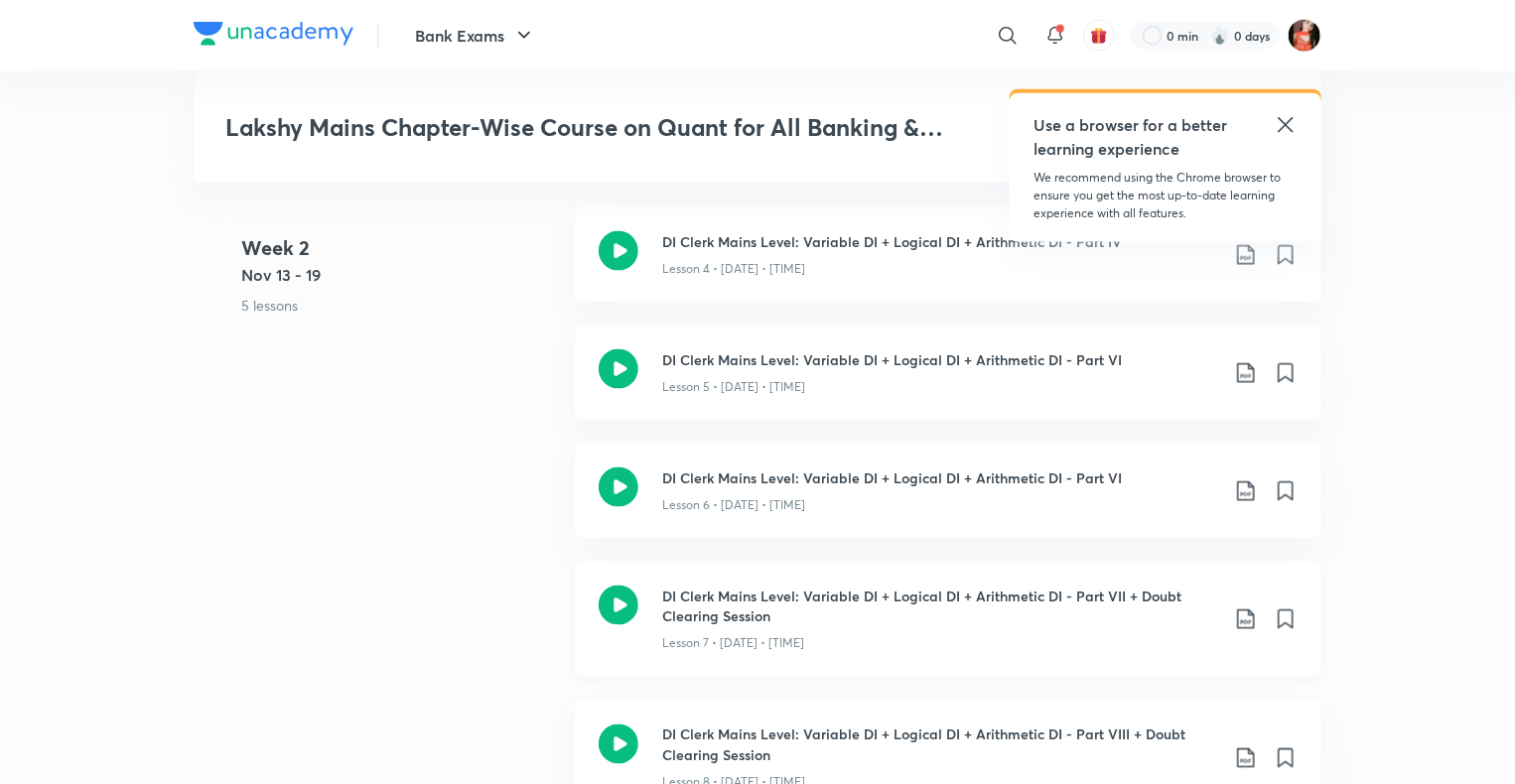 click 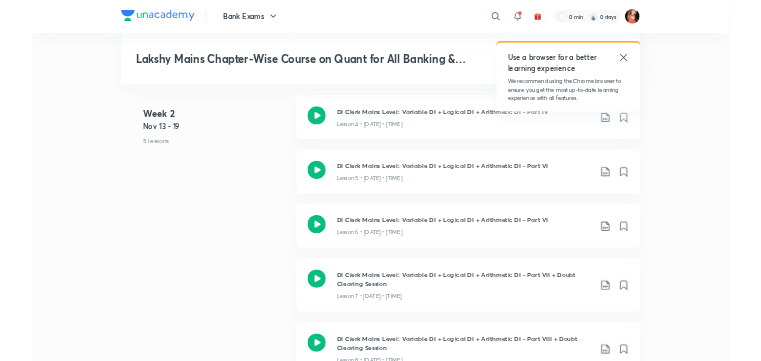 scroll, scrollTop: 1992, scrollLeft: 0, axis: vertical 